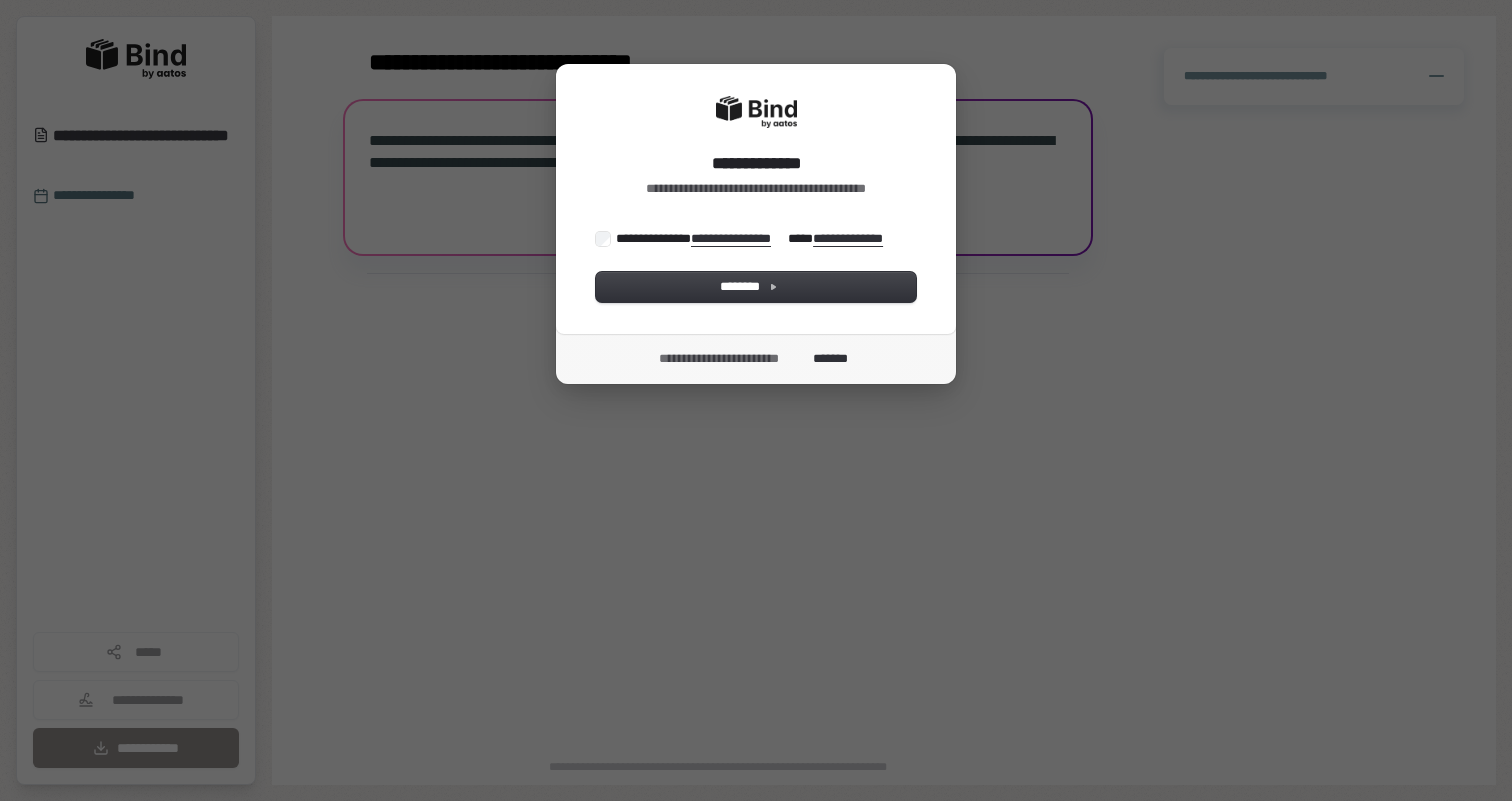 scroll, scrollTop: 0, scrollLeft: 0, axis: both 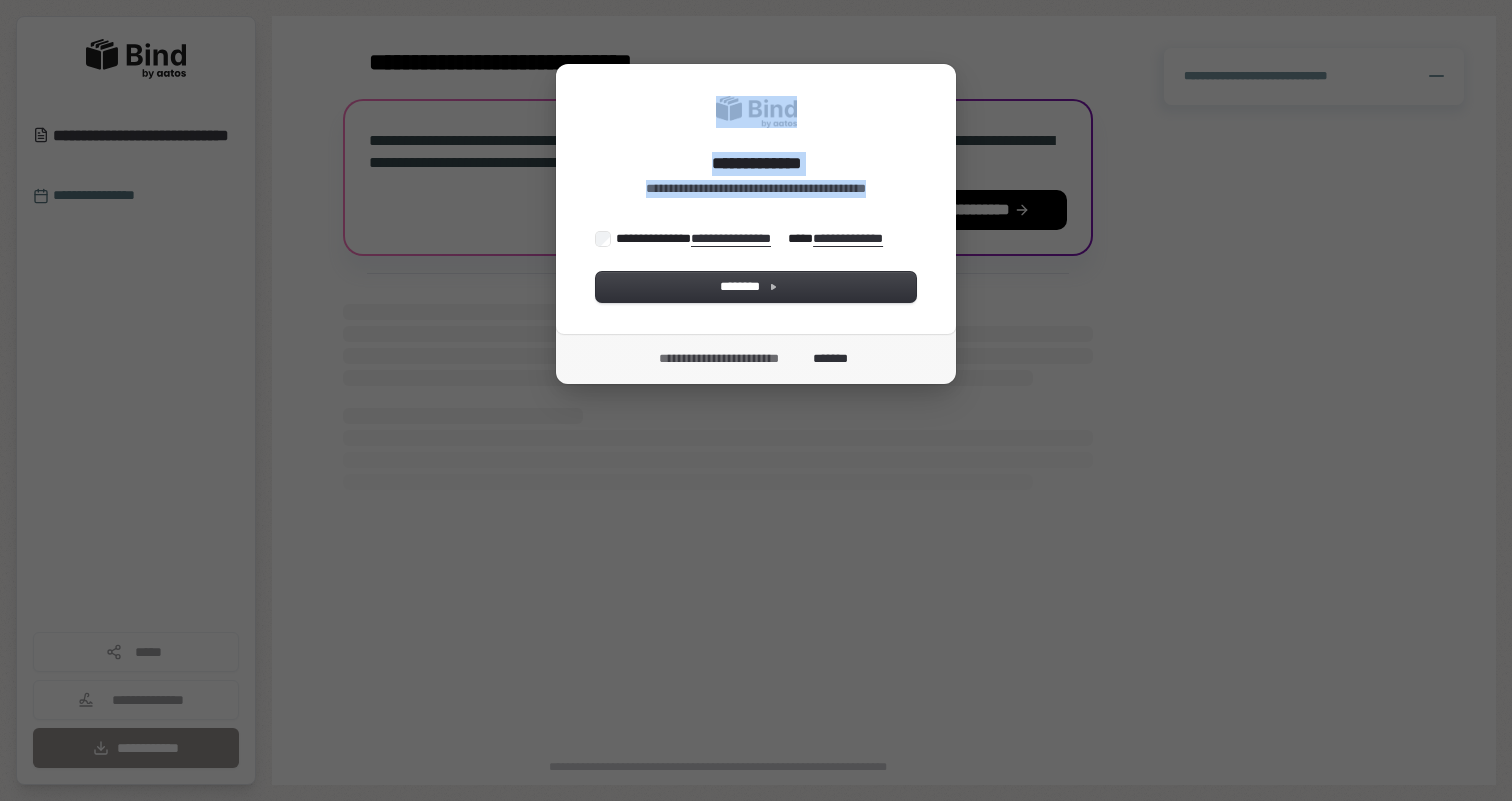 drag, startPoint x: 768, startPoint y: 77, endPoint x: 785, endPoint y: 209, distance: 133.0902 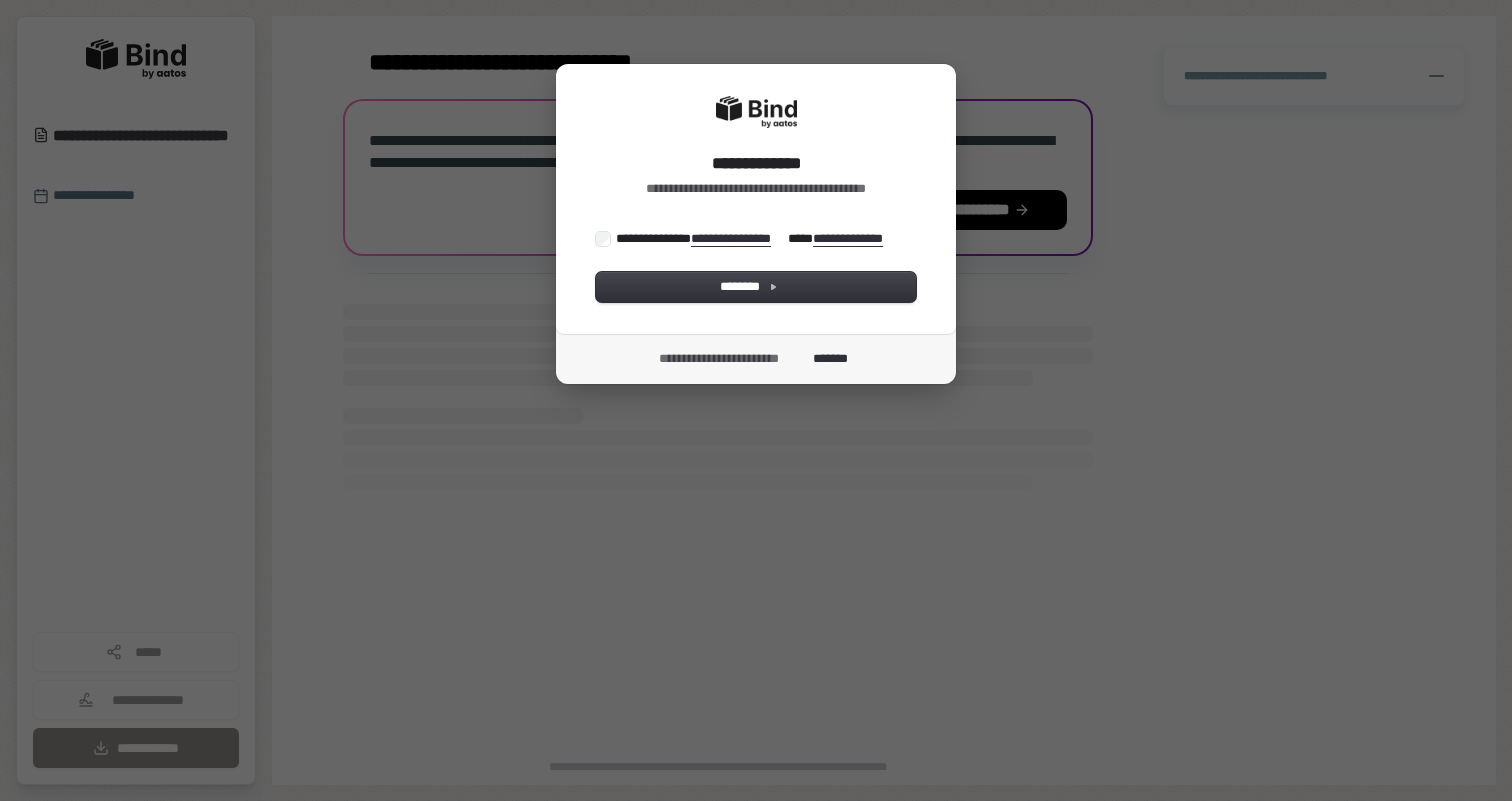 click on "**********" at bounding box center (756, 400) 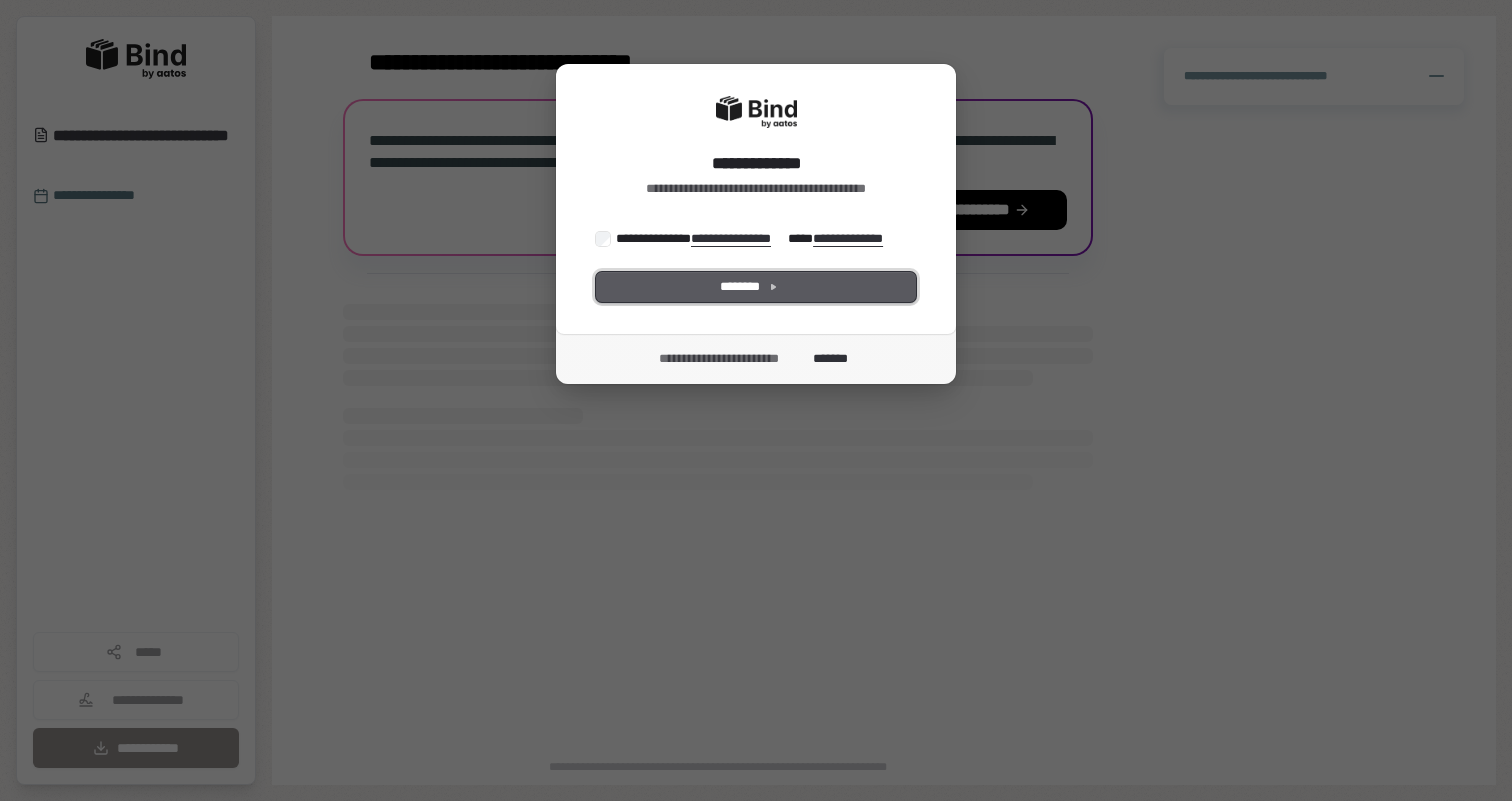 click on "********" at bounding box center (756, 287) 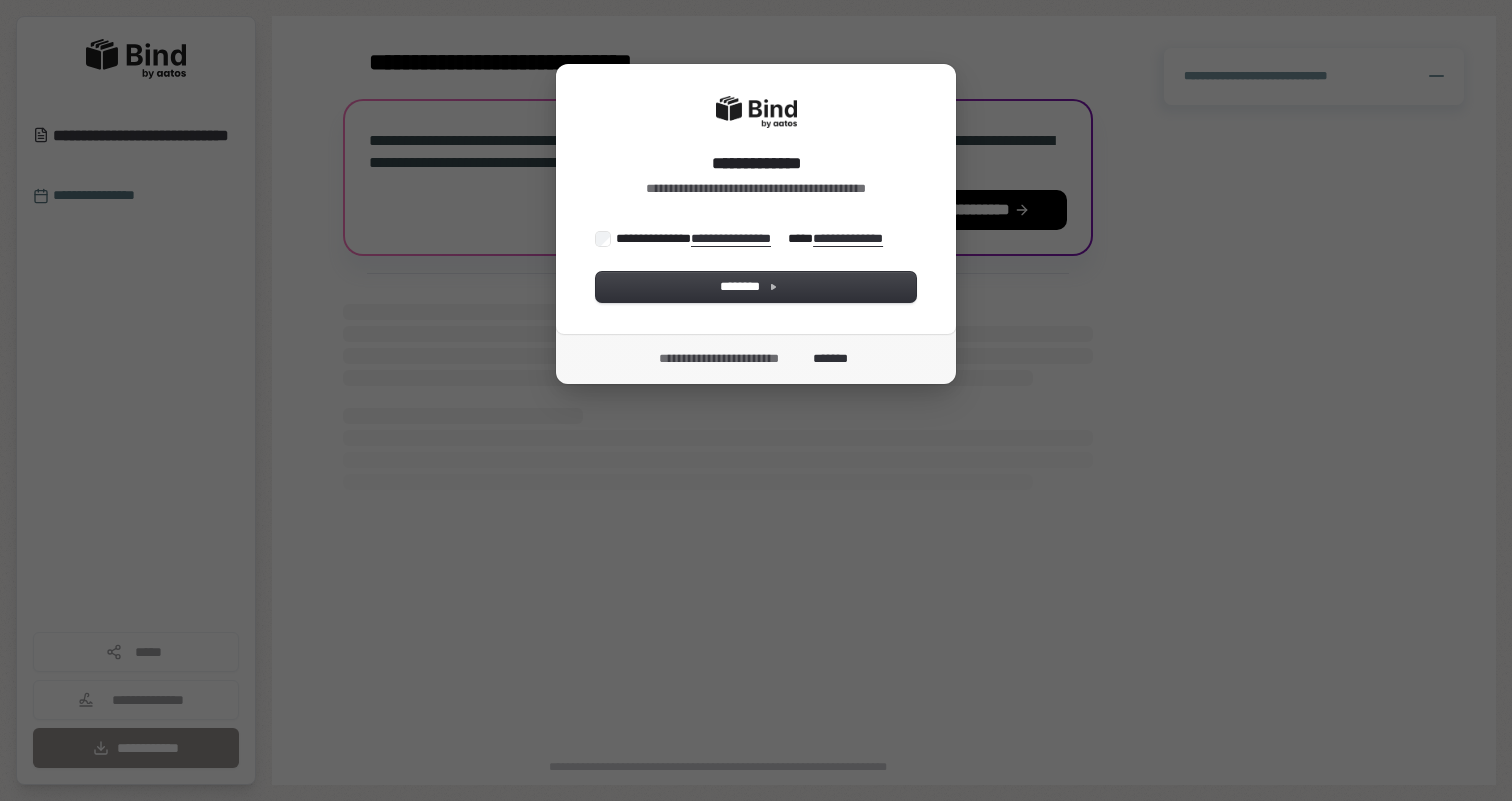 click on "**********" at bounding box center (756, 400) 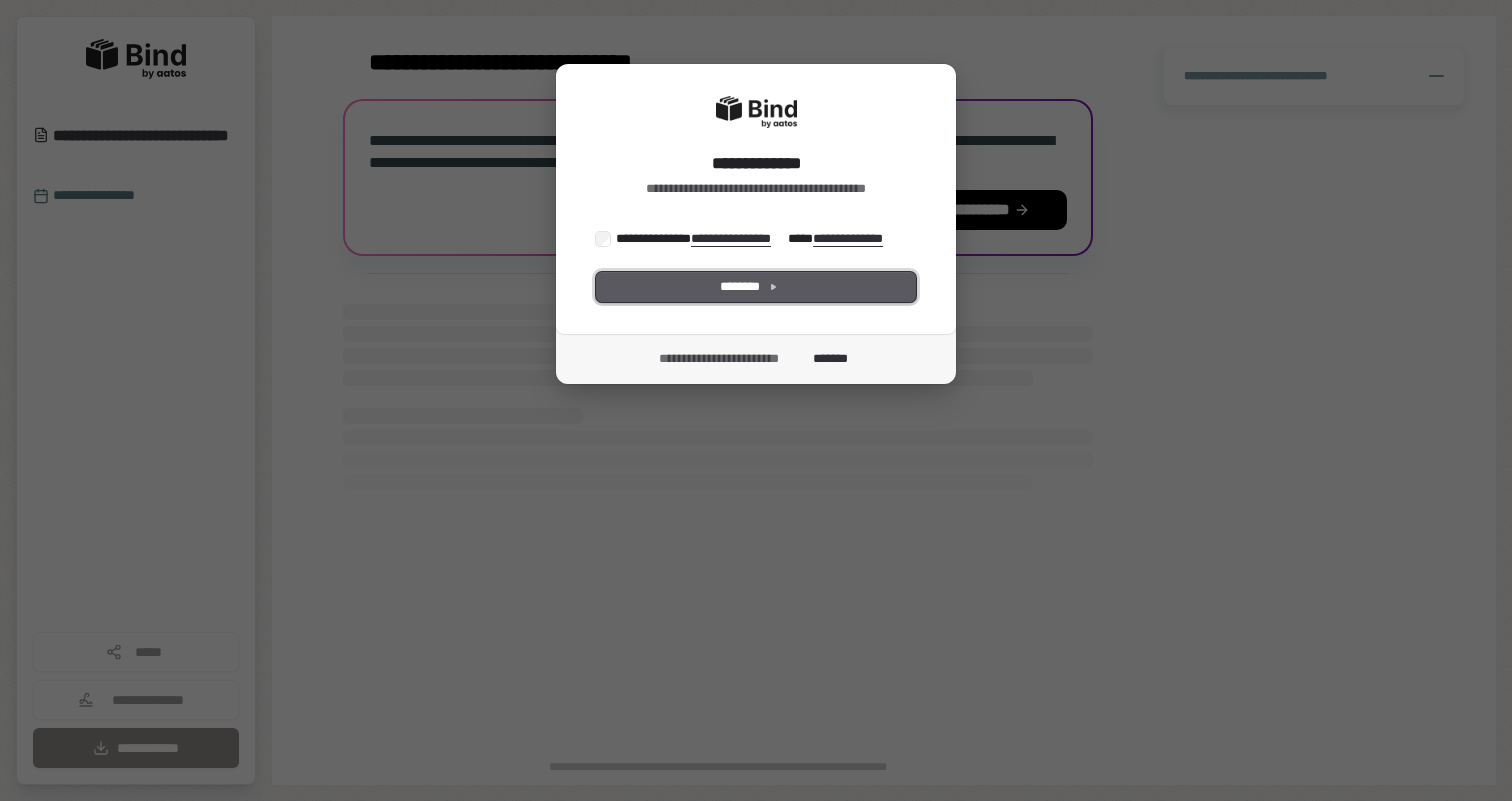 click on "********" at bounding box center [756, 287] 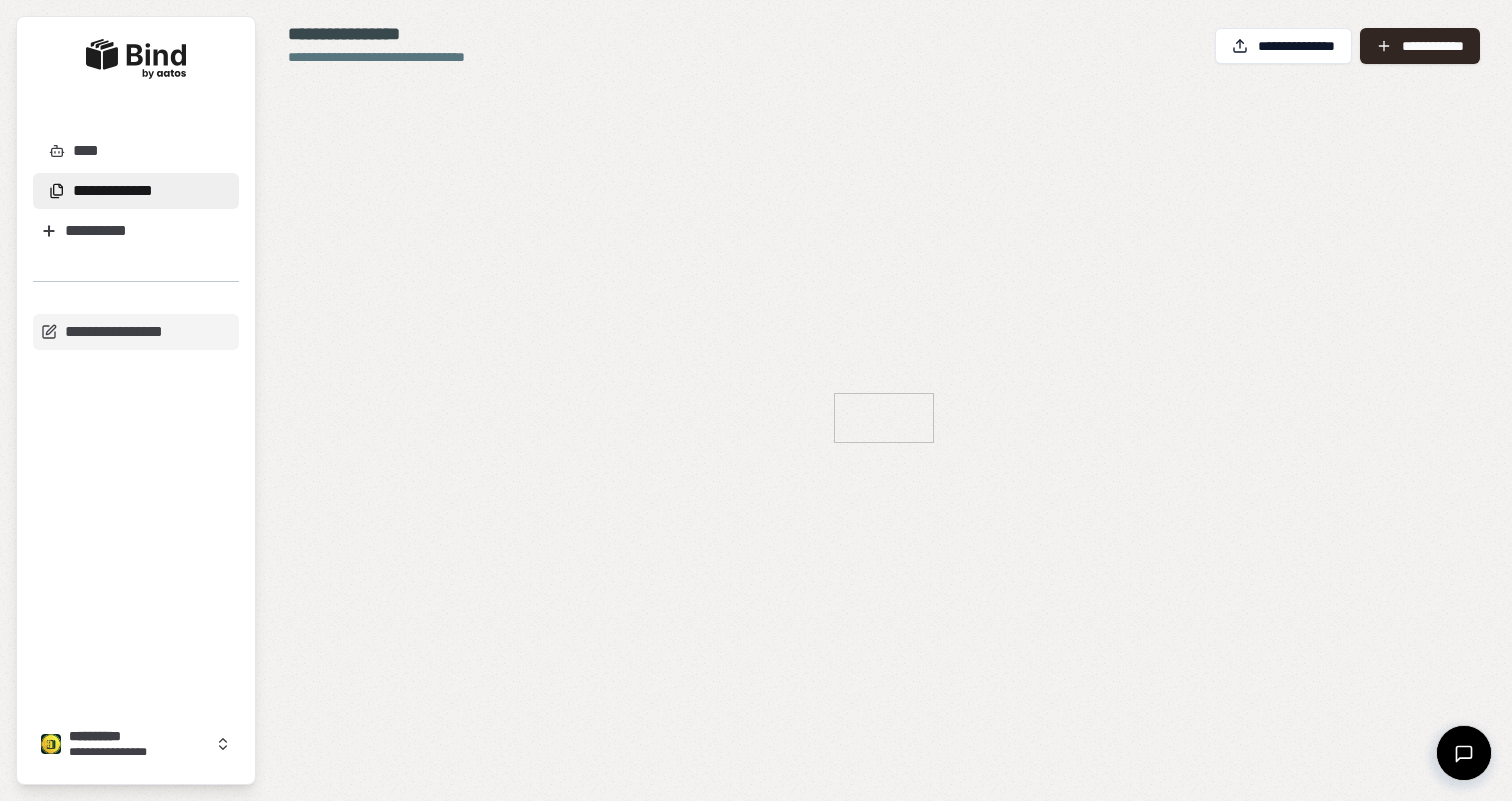 scroll, scrollTop: 0, scrollLeft: 0, axis: both 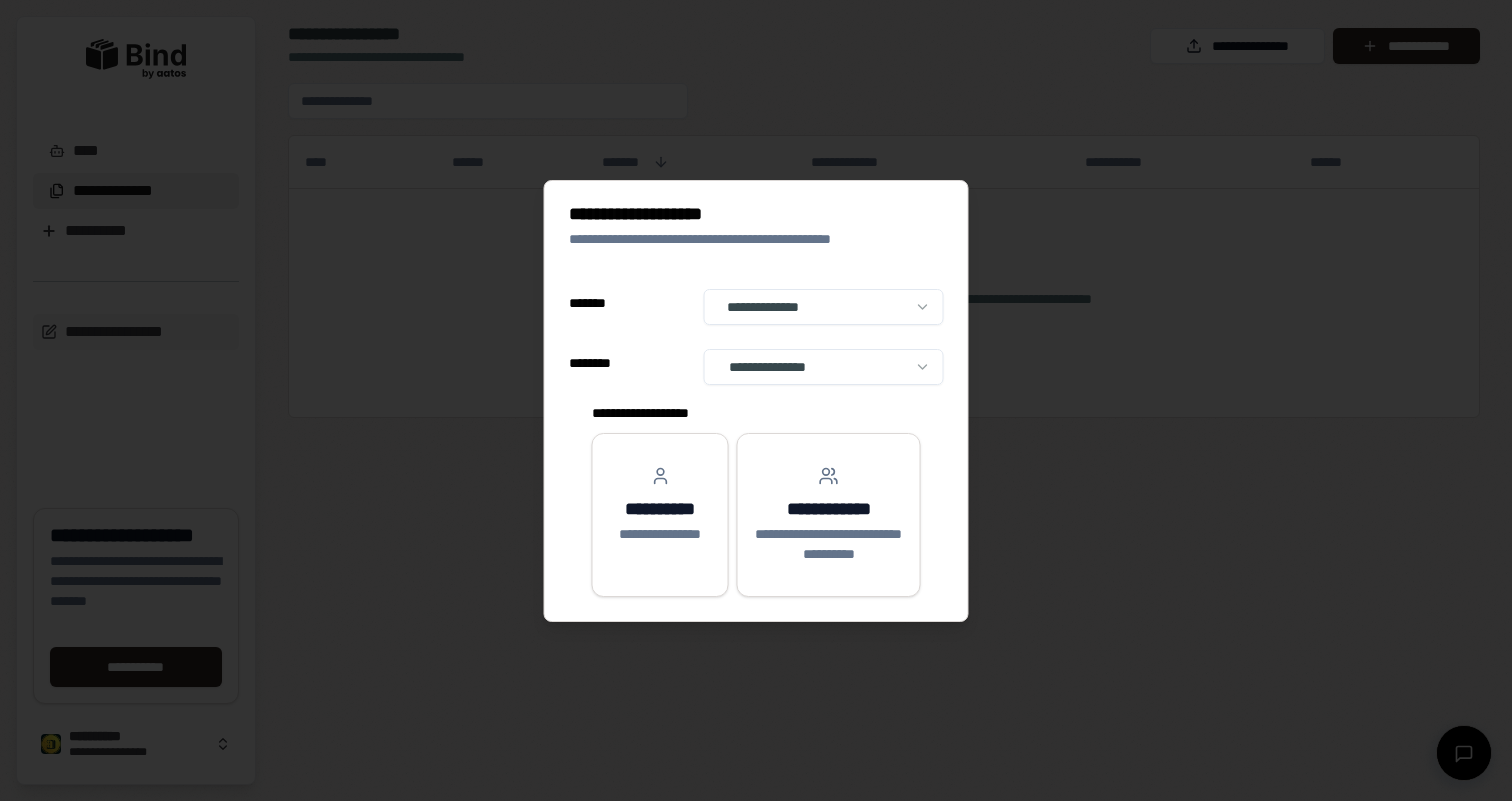 select on "**" 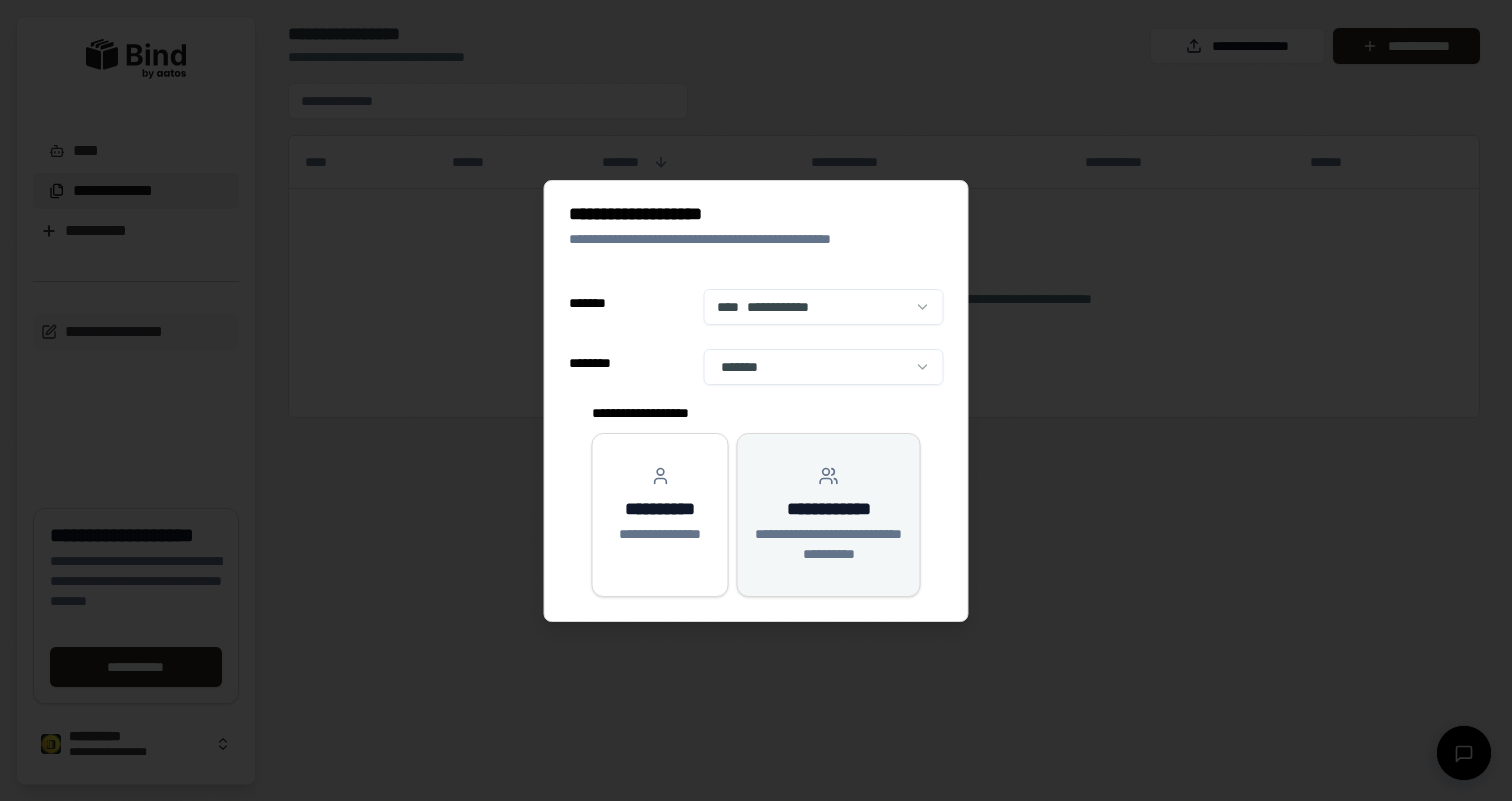 click on "**********" at bounding box center [828, 509] 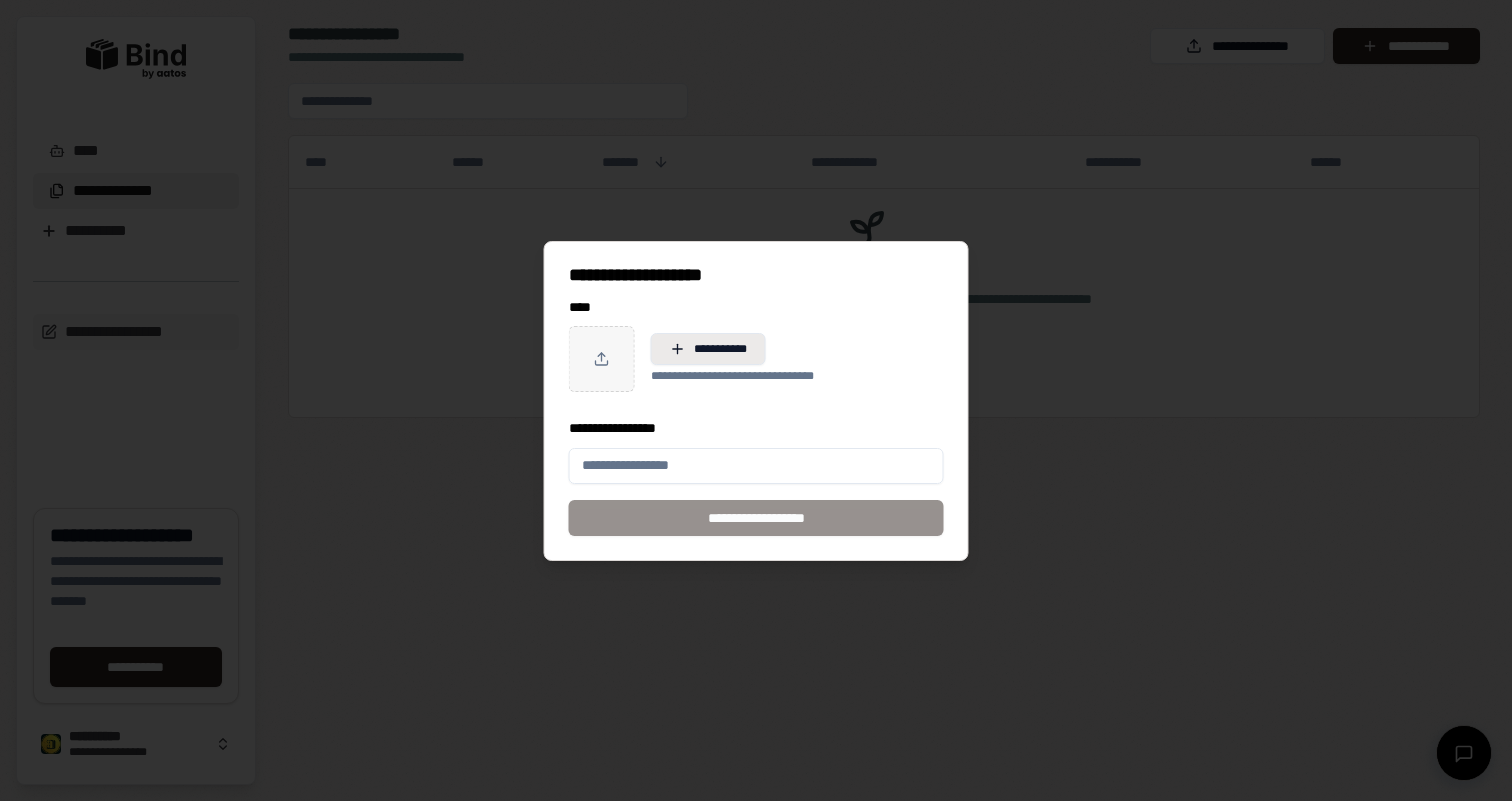 click on "**********" at bounding box center [708, 349] 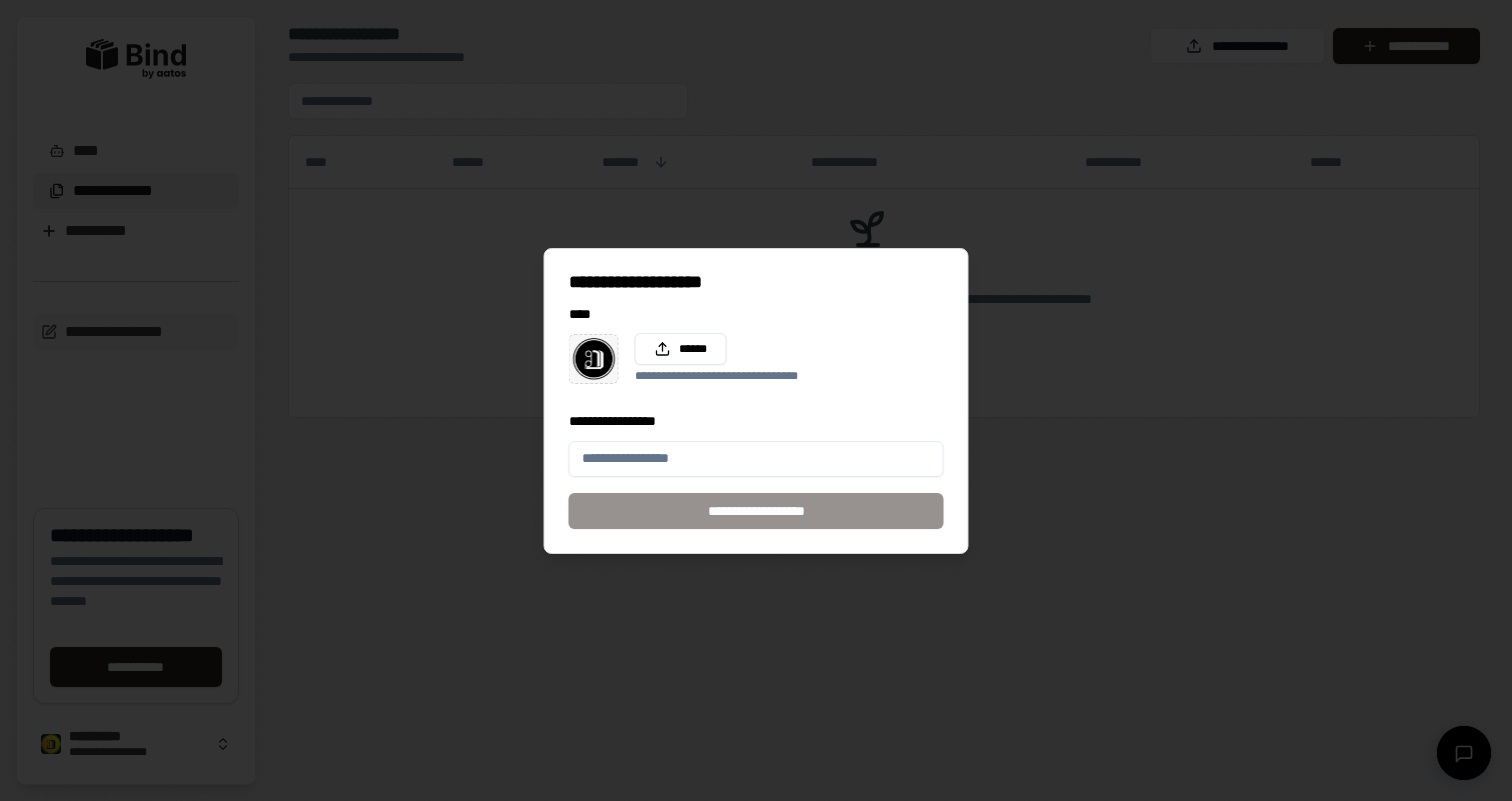 click on "**********" at bounding box center (756, 459) 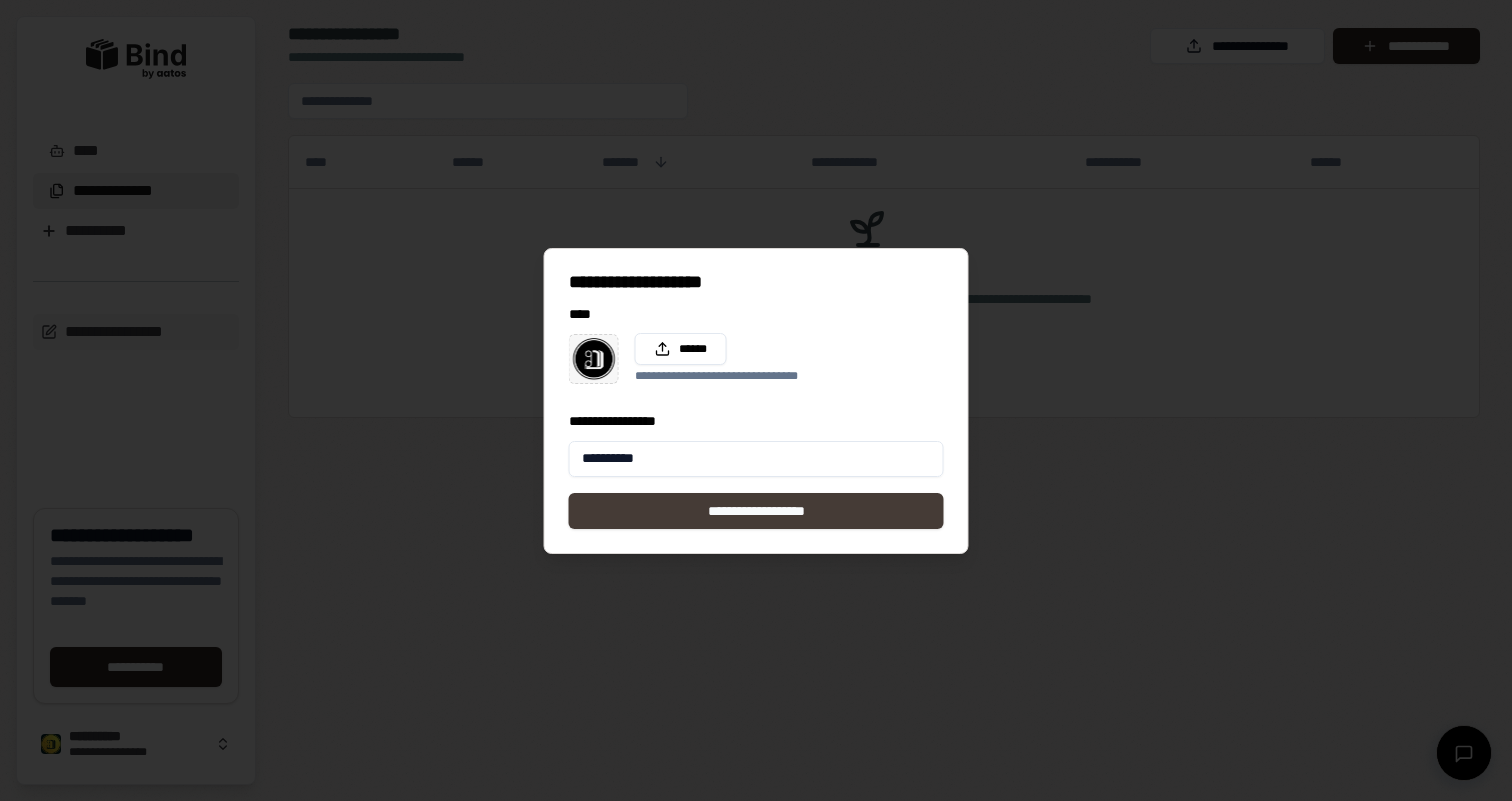 type on "**********" 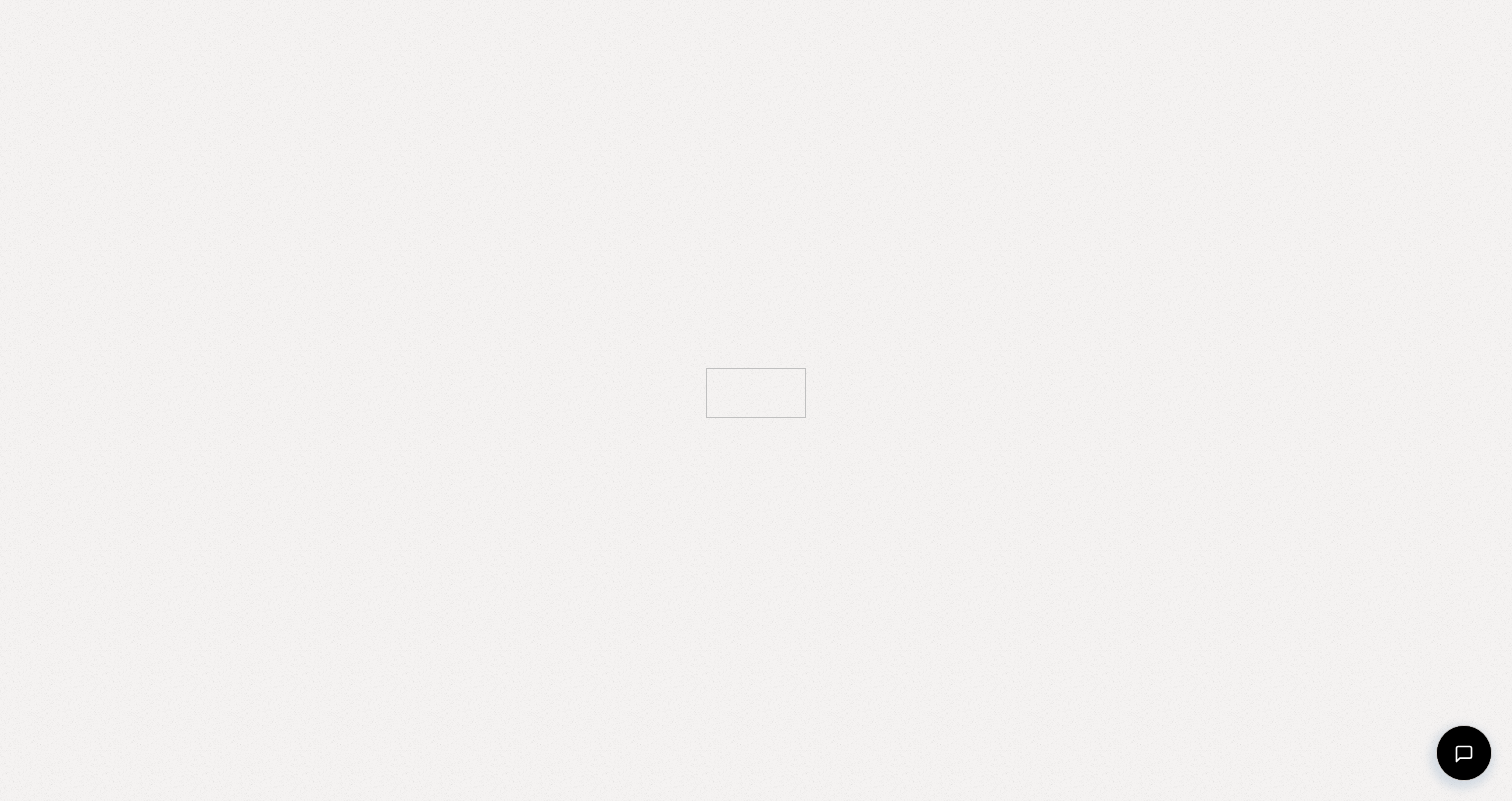 scroll, scrollTop: 0, scrollLeft: 0, axis: both 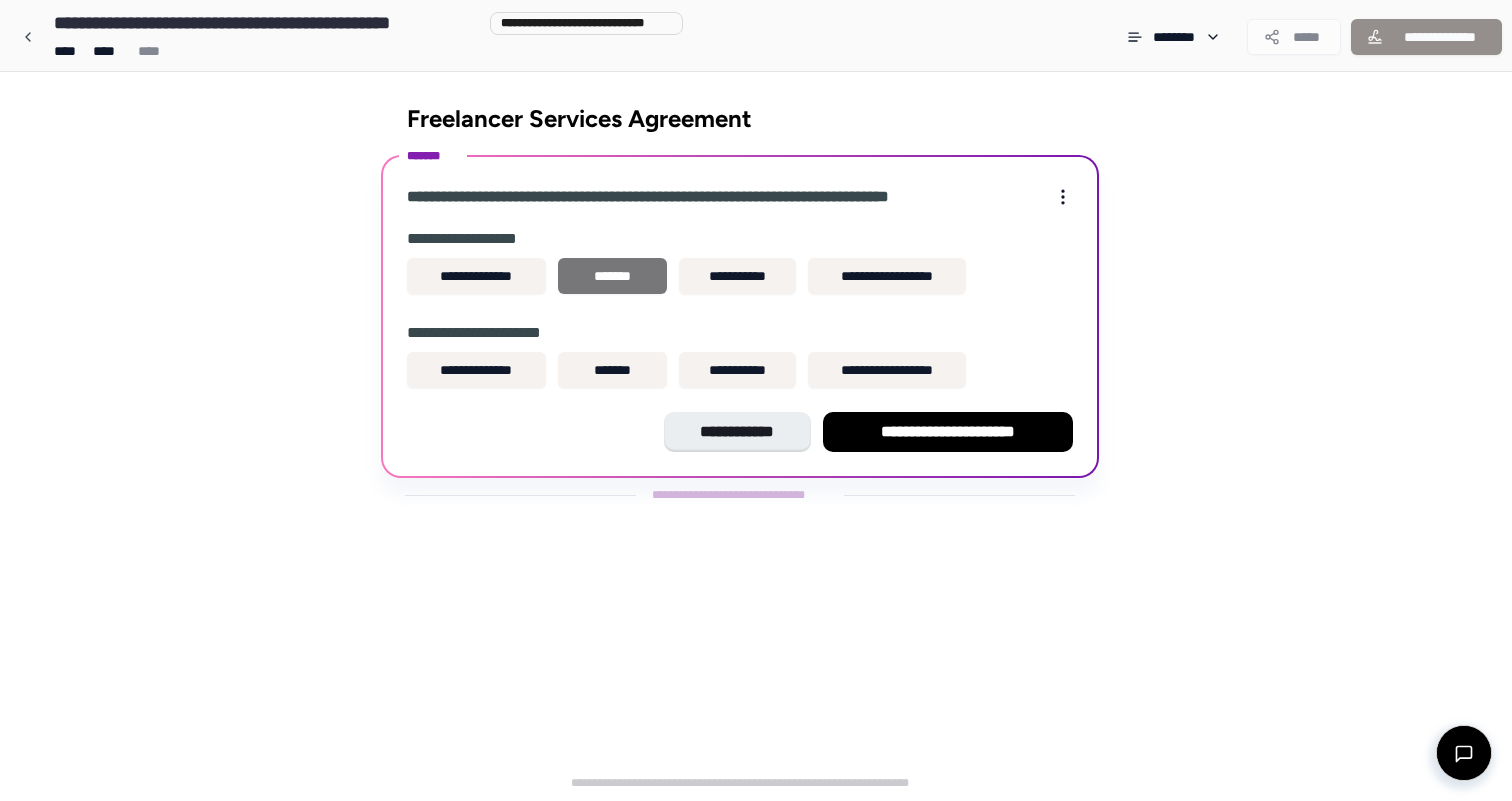 click on "*******" at bounding box center [612, 276] 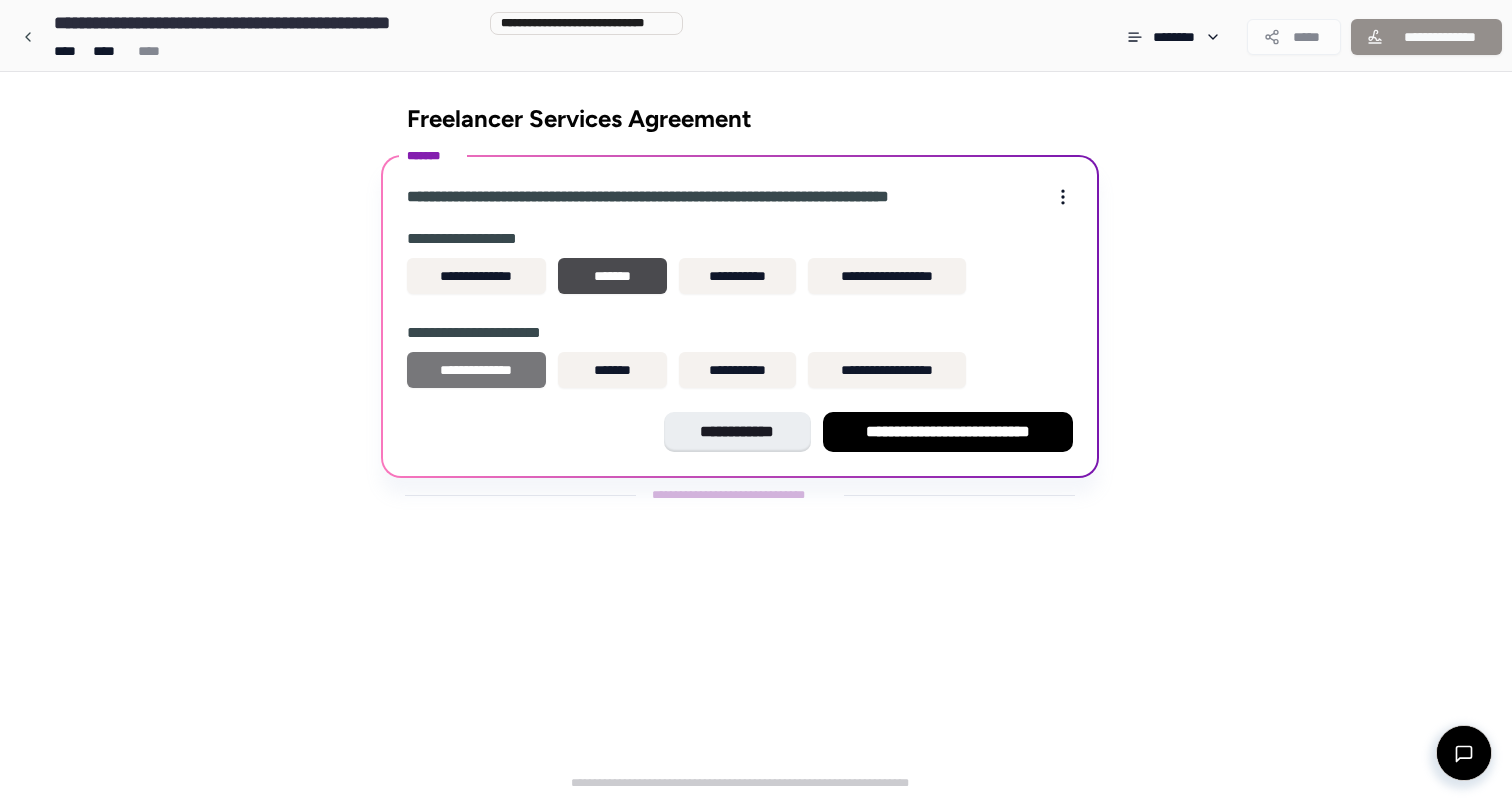 click on "**********" at bounding box center (476, 370) 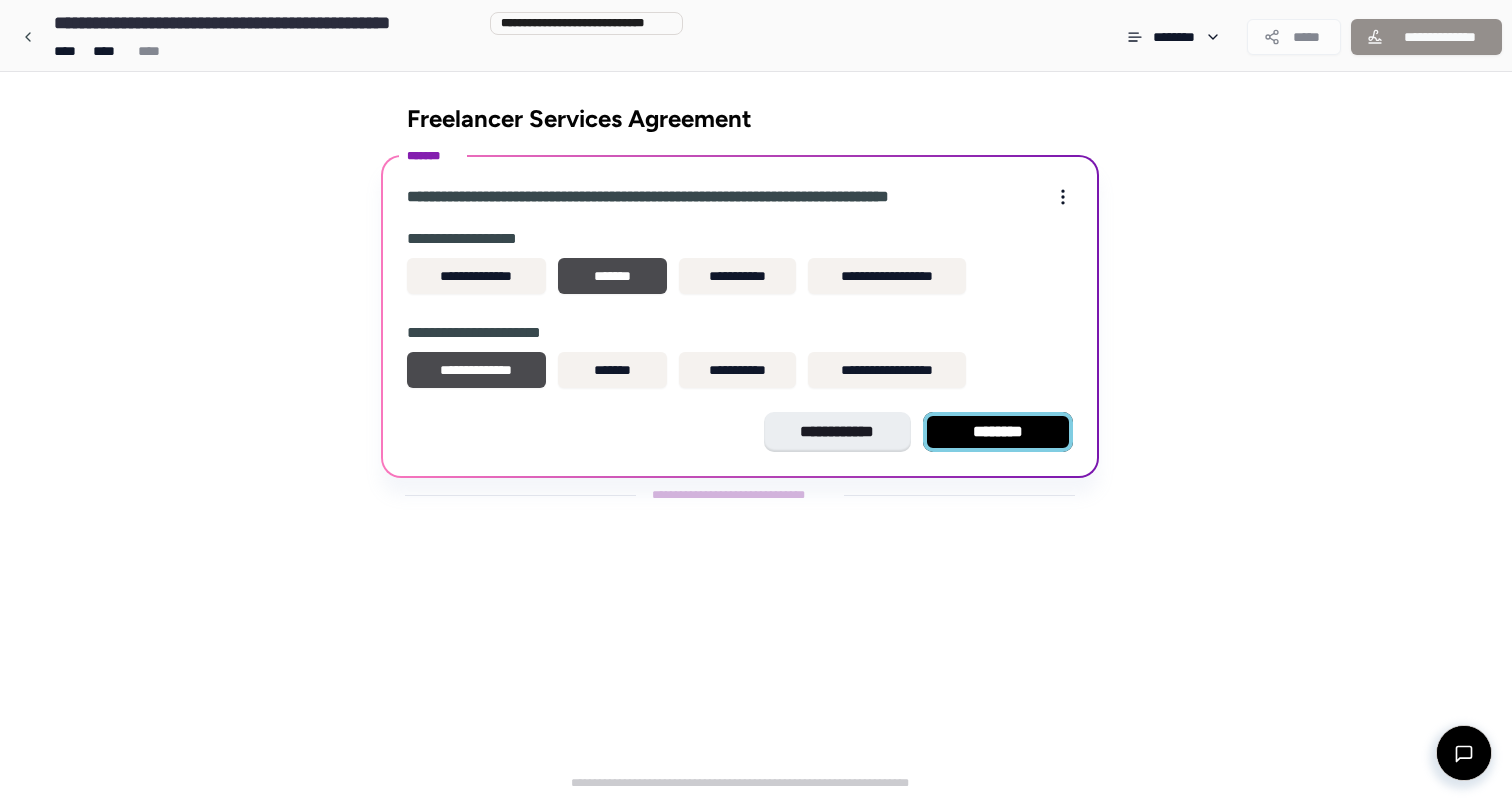 click on "********" at bounding box center [998, 432] 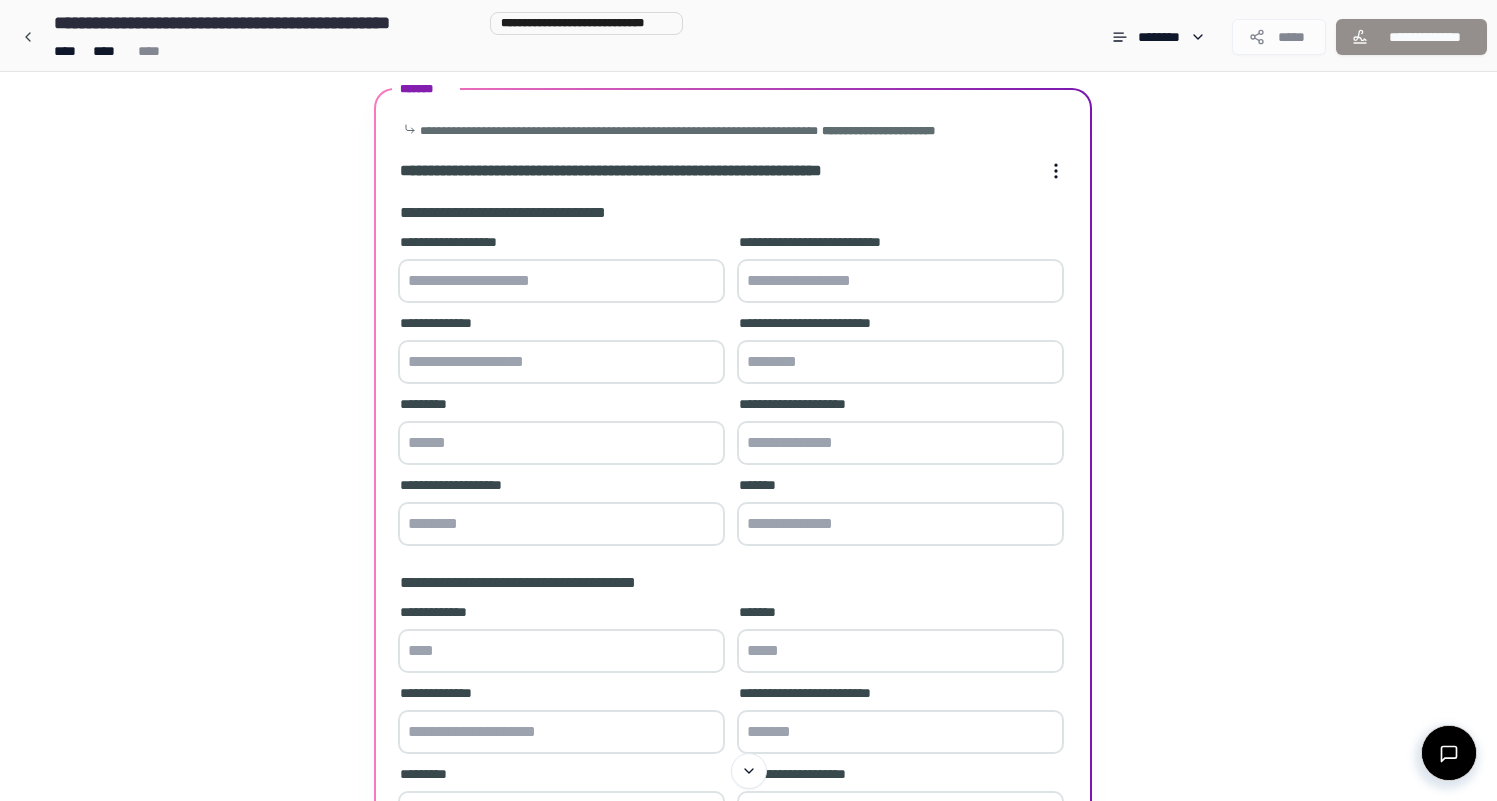 scroll, scrollTop: 348, scrollLeft: 0, axis: vertical 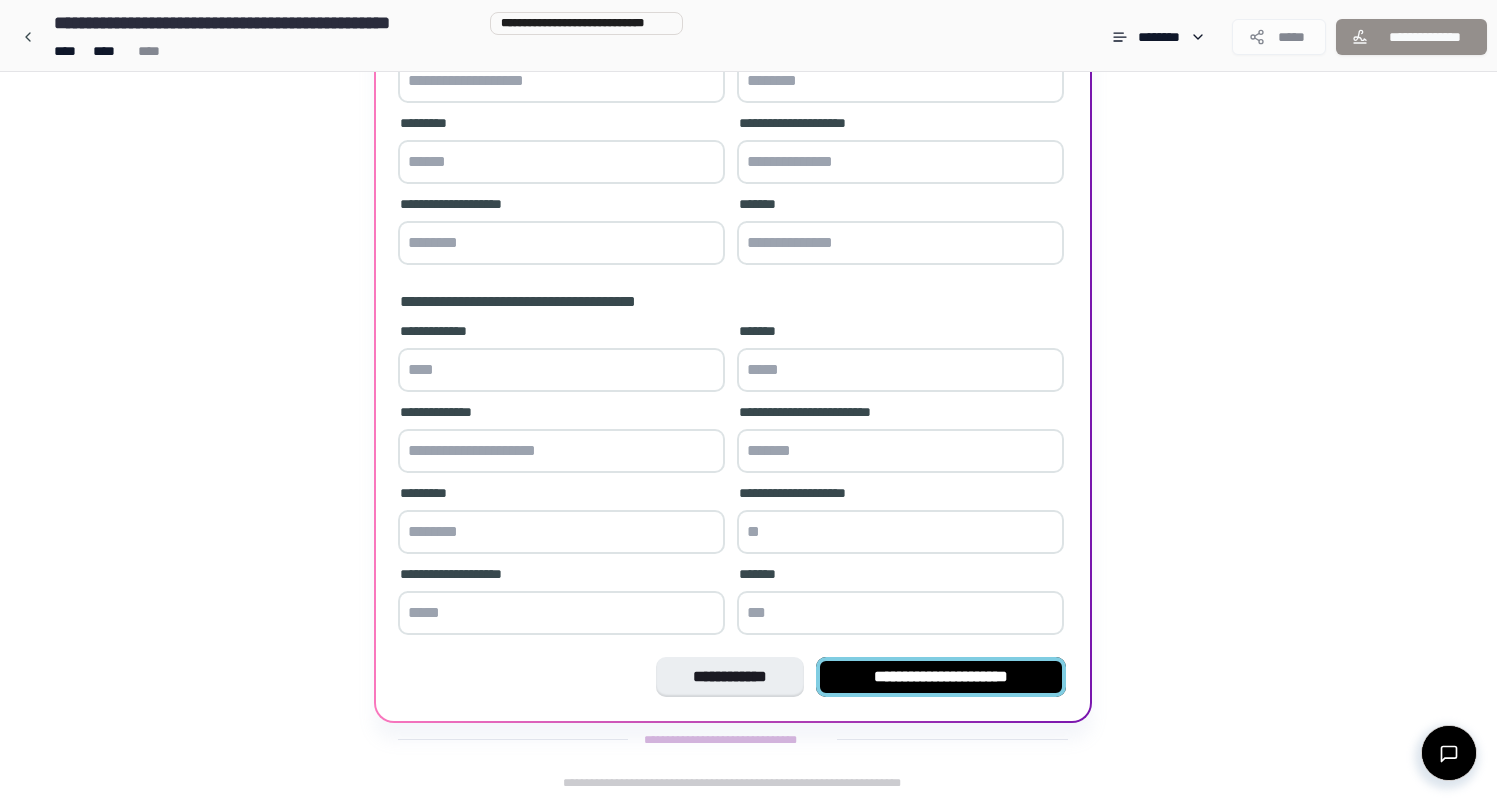 click on "**********" at bounding box center (941, 677) 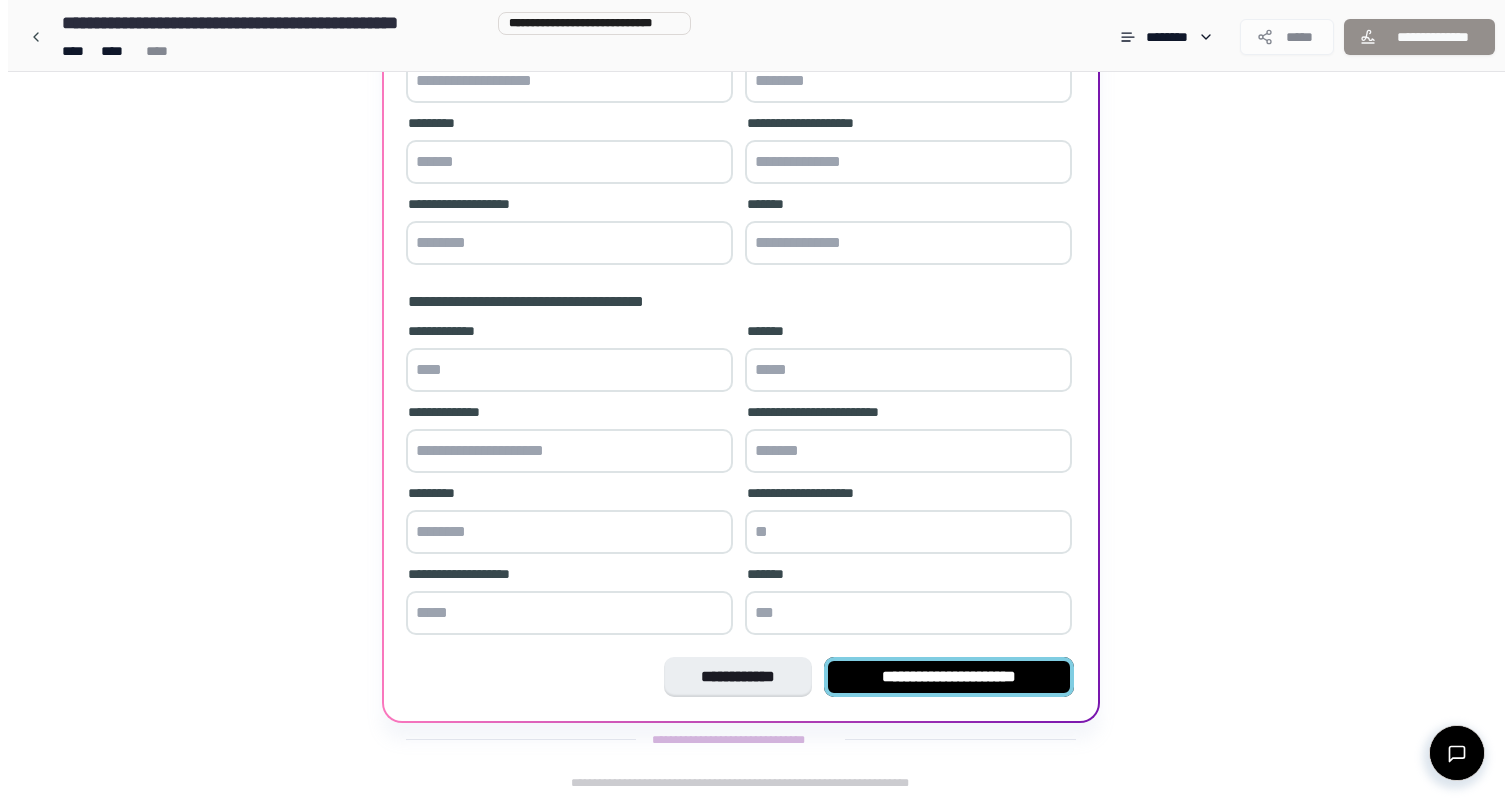 scroll, scrollTop: 0, scrollLeft: 0, axis: both 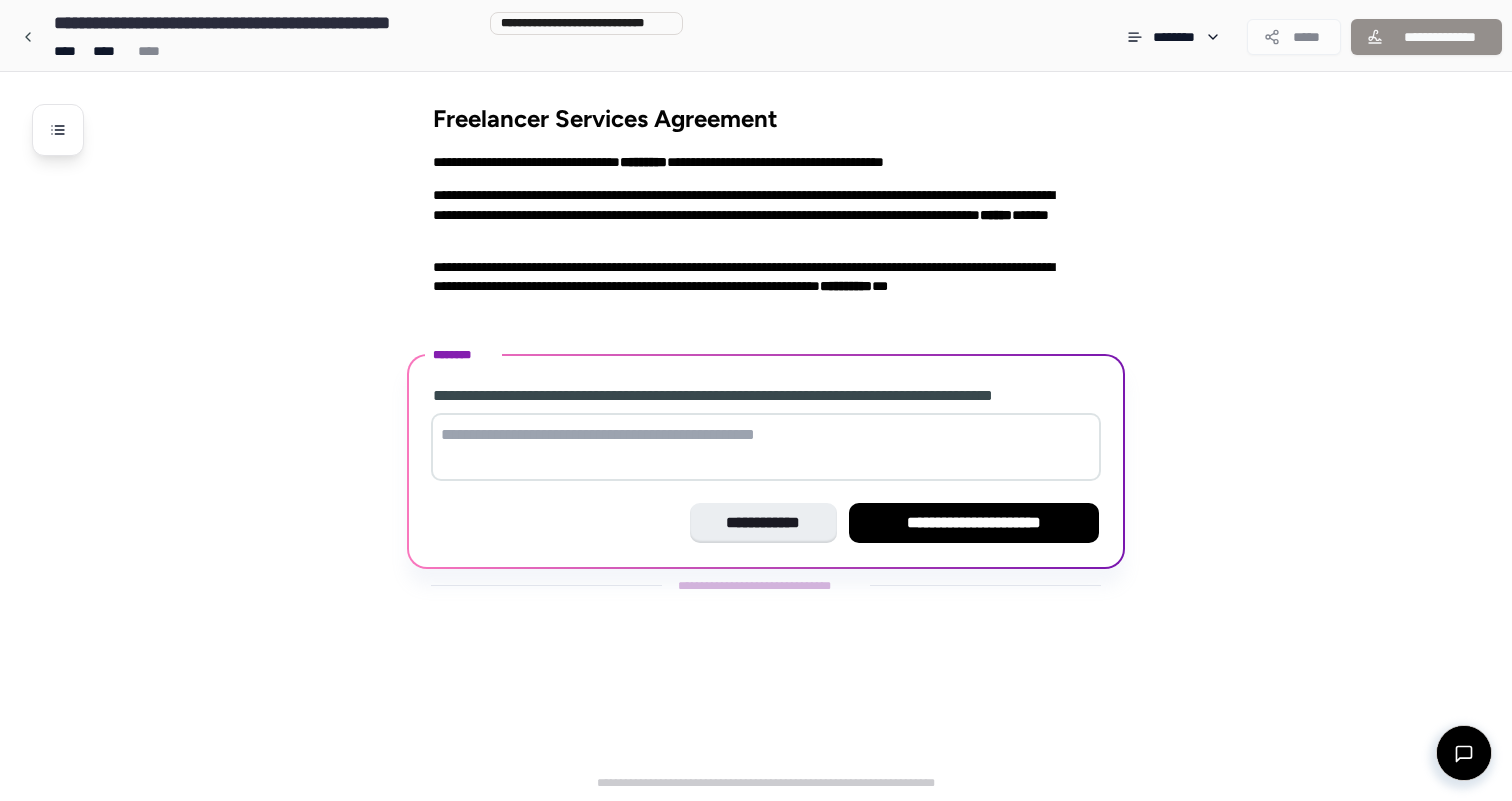 click at bounding box center (766, 447) 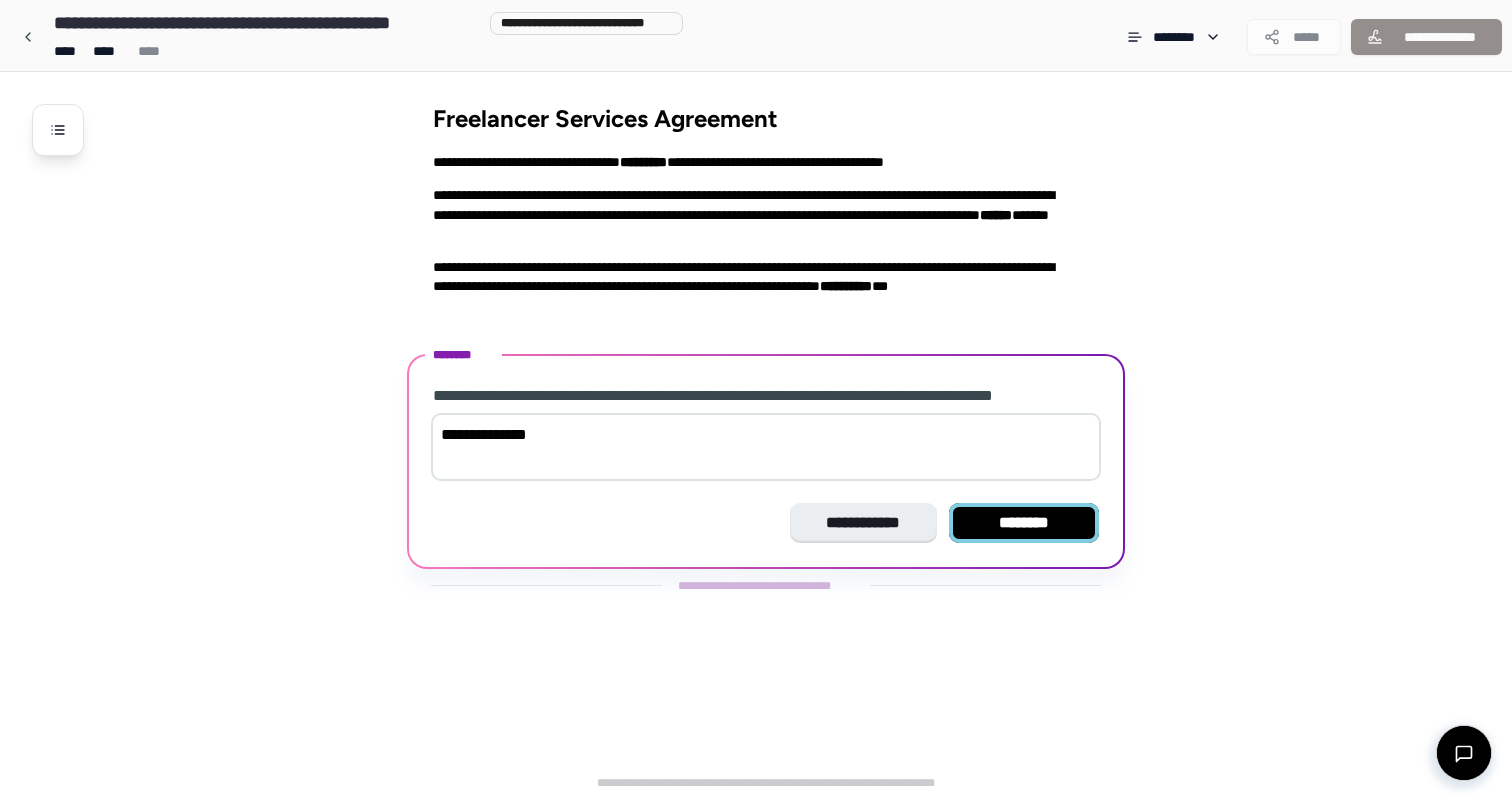 type on "**********" 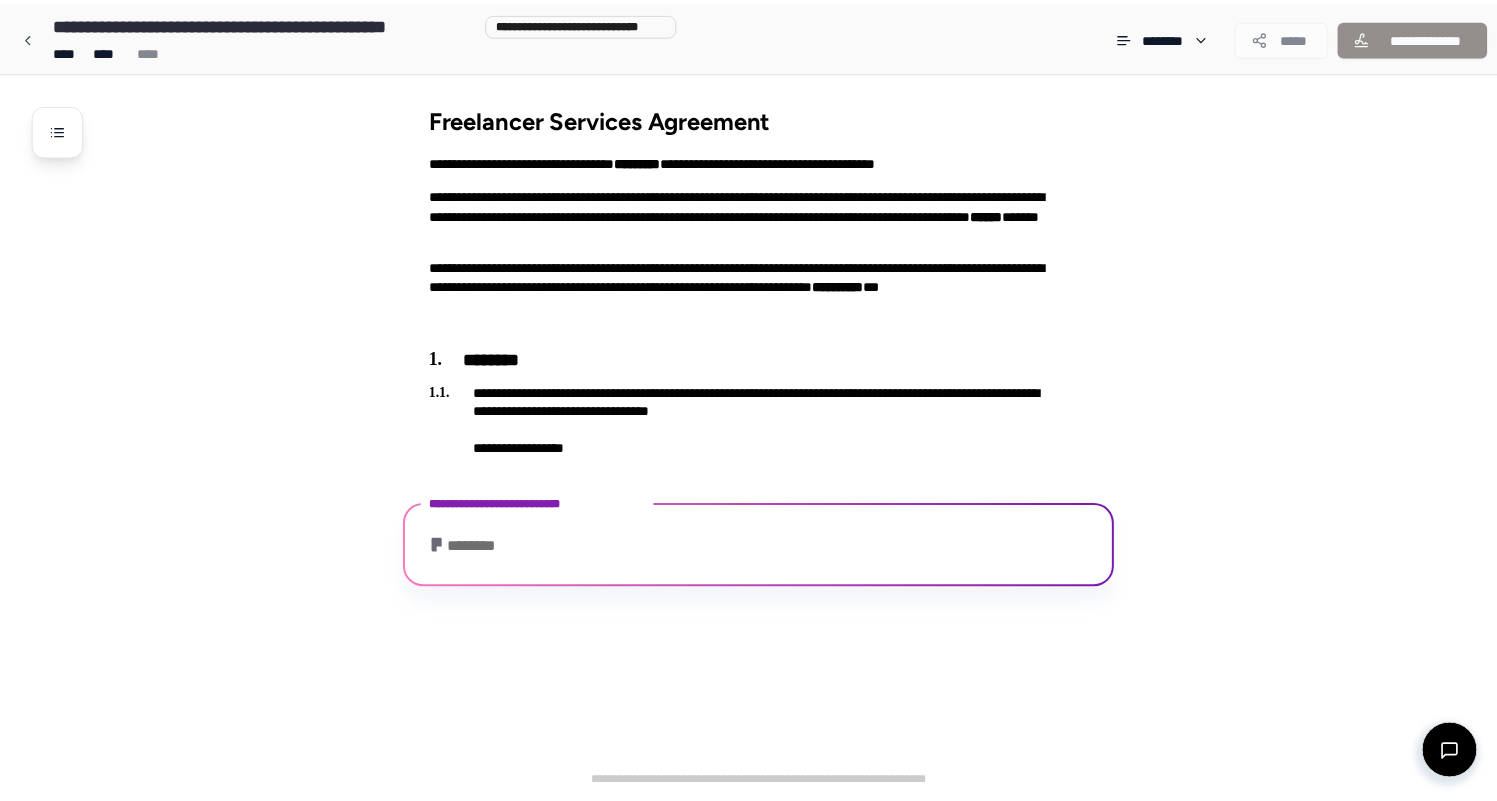 scroll, scrollTop: 79, scrollLeft: 0, axis: vertical 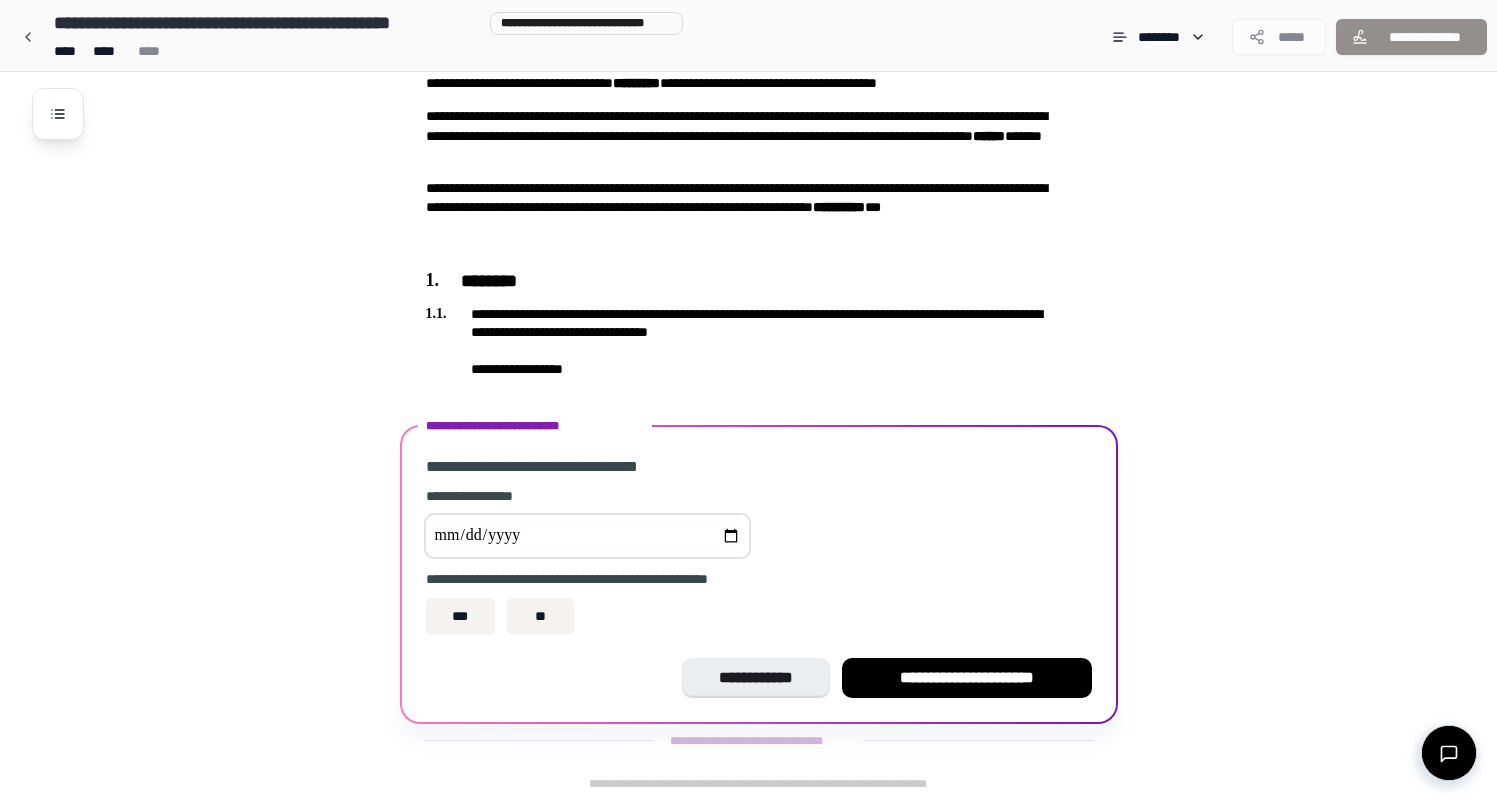 click at bounding box center [587, 536] 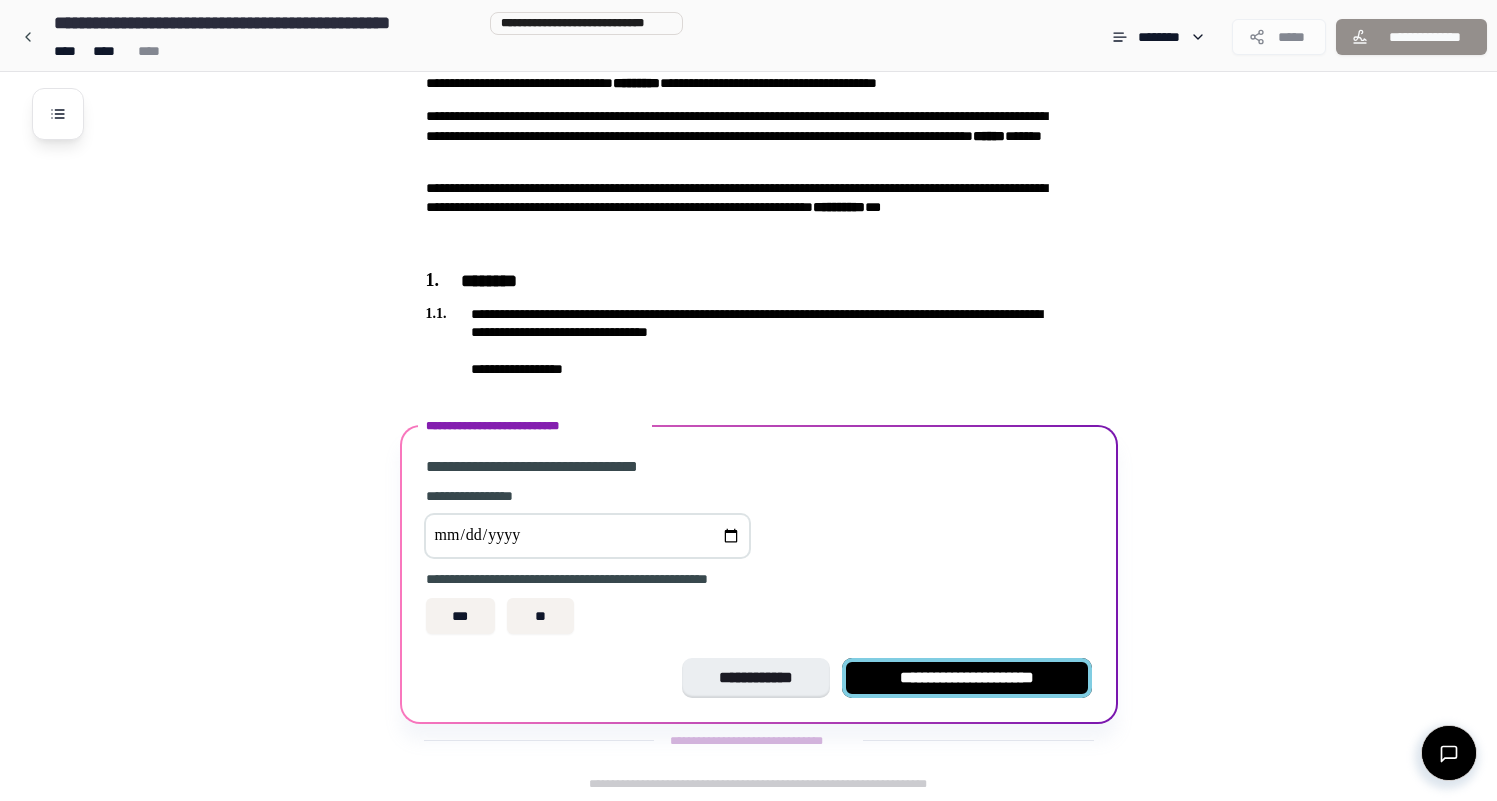 click on "**********" at bounding box center (967, 678) 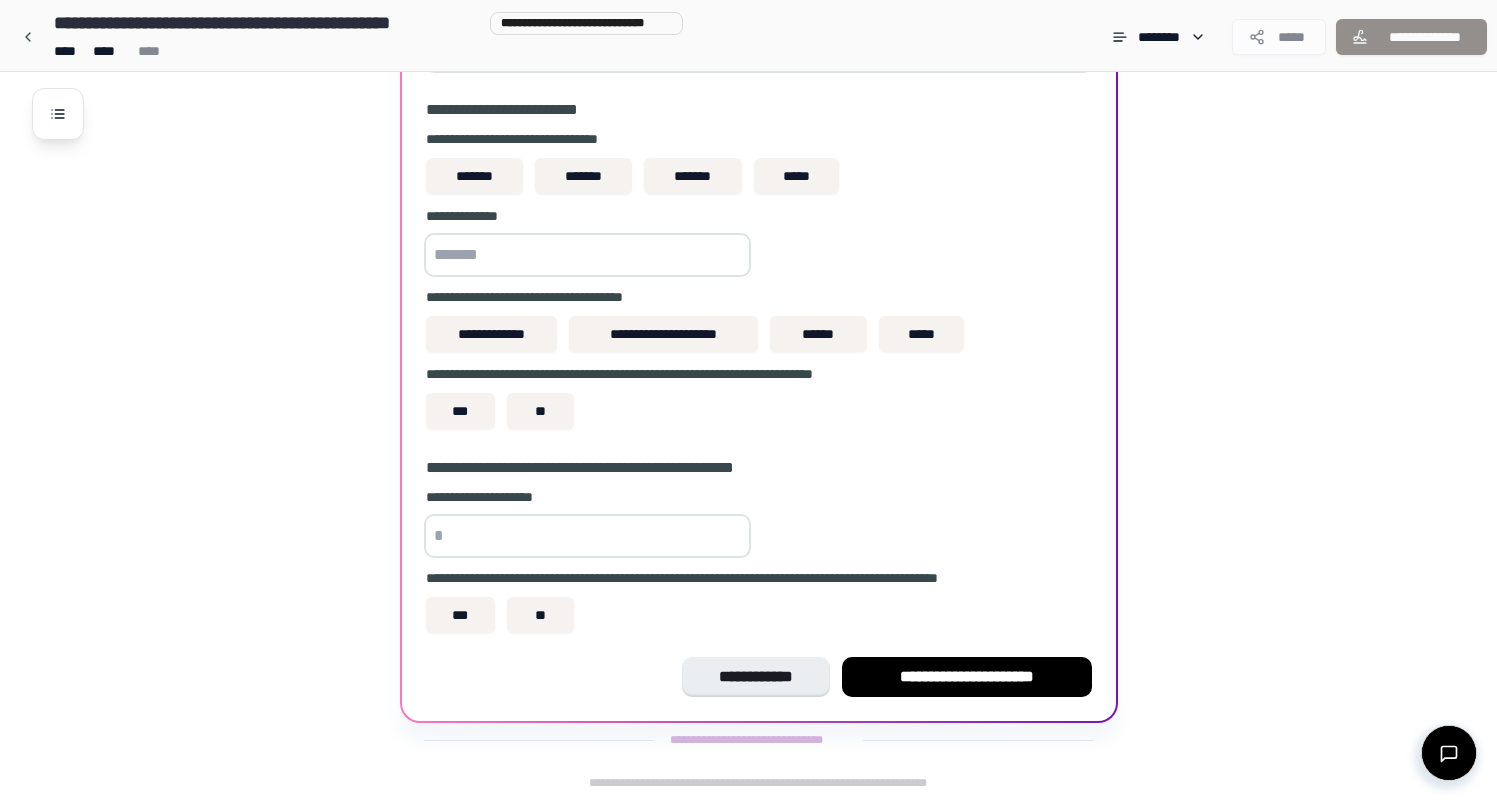 scroll, scrollTop: 877, scrollLeft: 0, axis: vertical 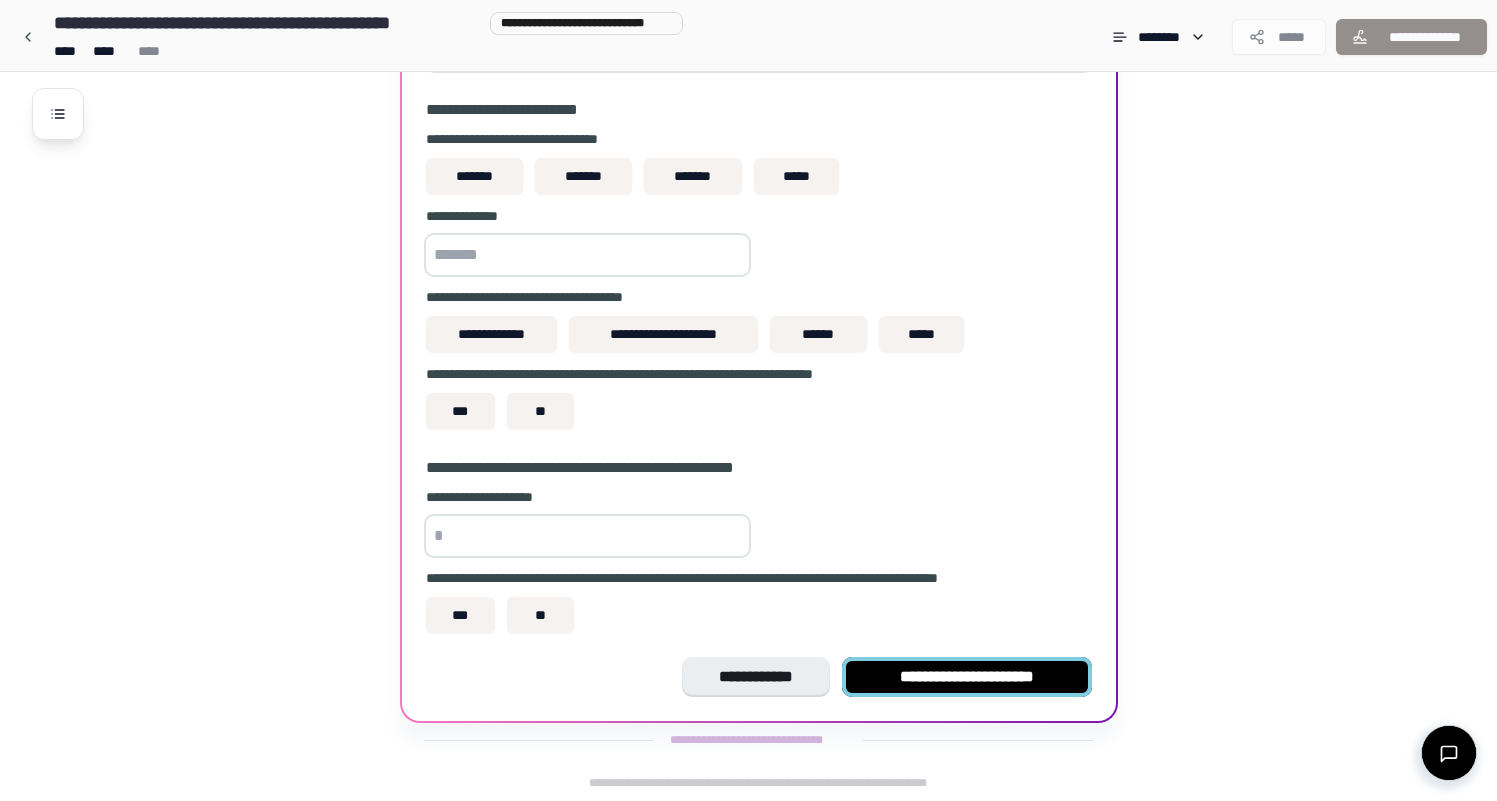 click on "**********" at bounding box center [967, 677] 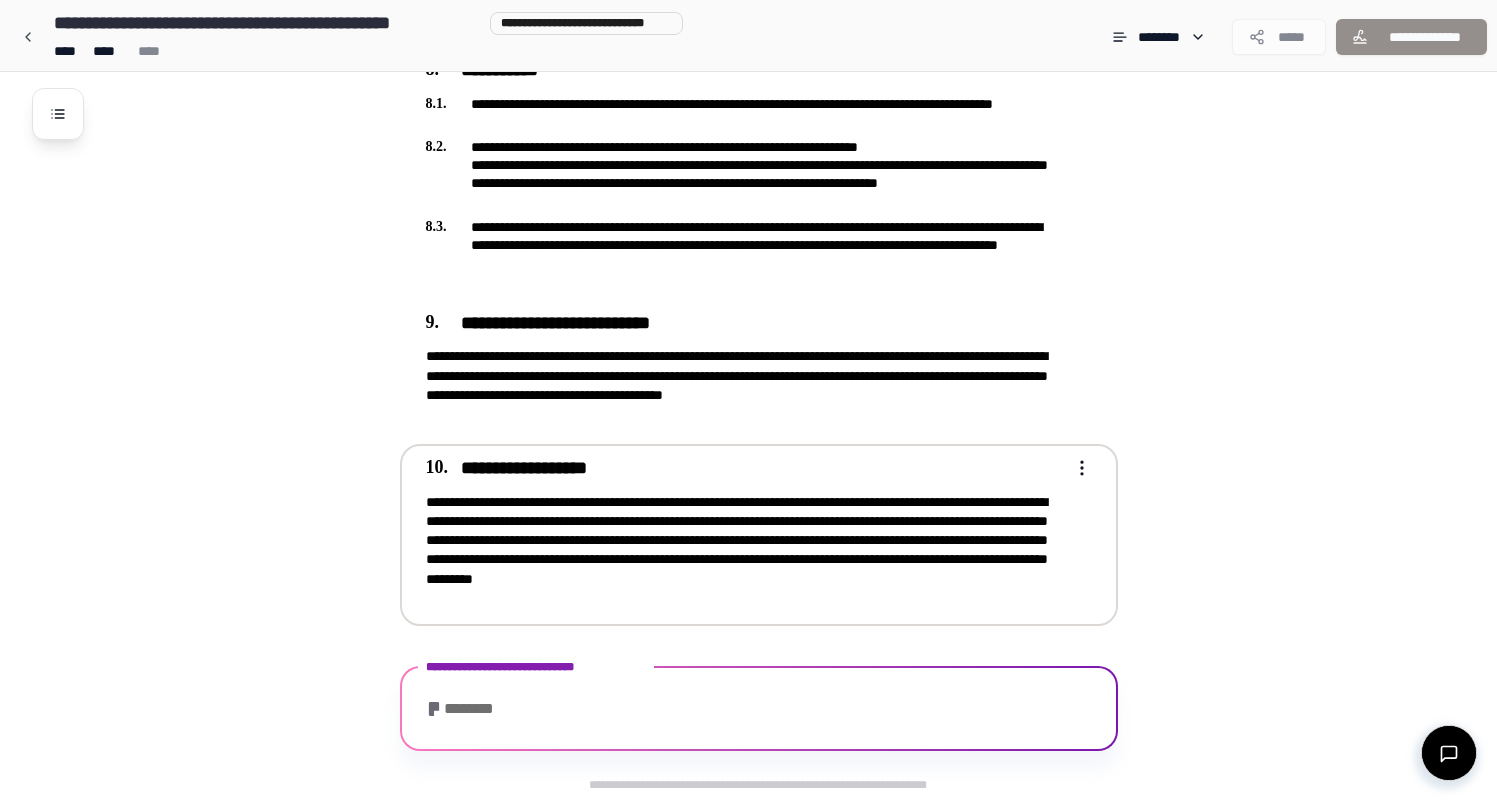 scroll, scrollTop: 2974, scrollLeft: 0, axis: vertical 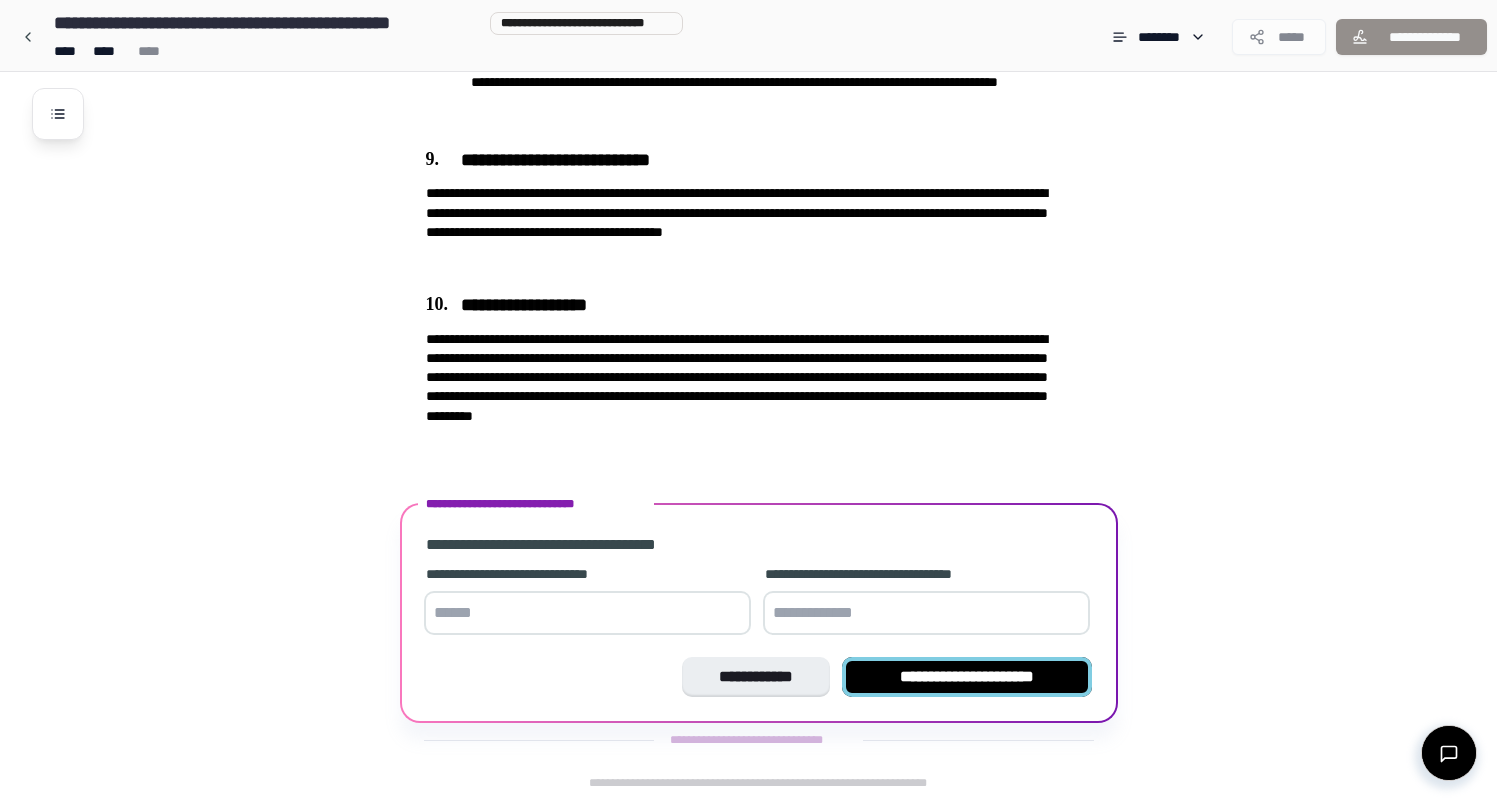 click on "**********" at bounding box center [967, 677] 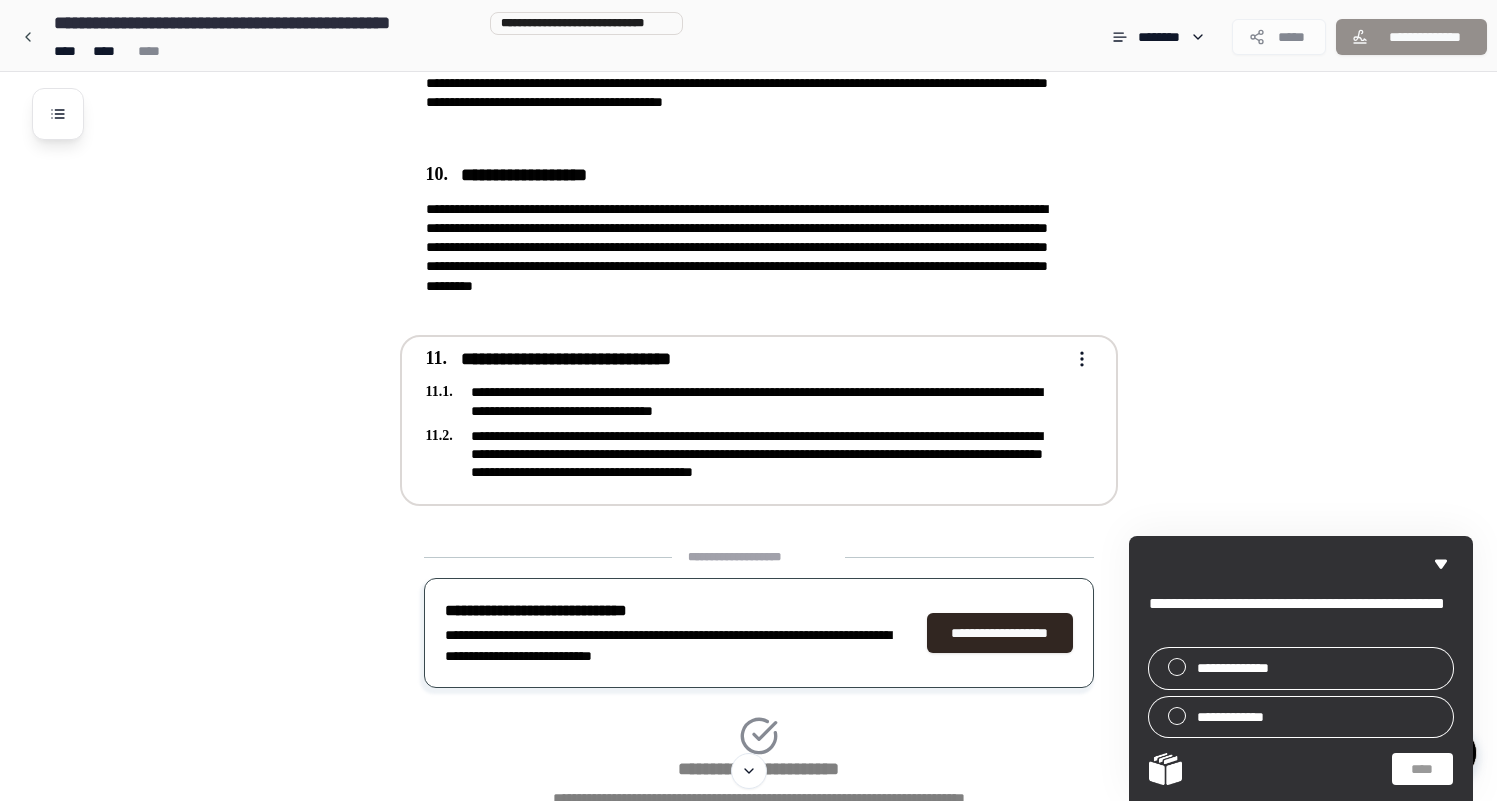 scroll, scrollTop: 3101, scrollLeft: 0, axis: vertical 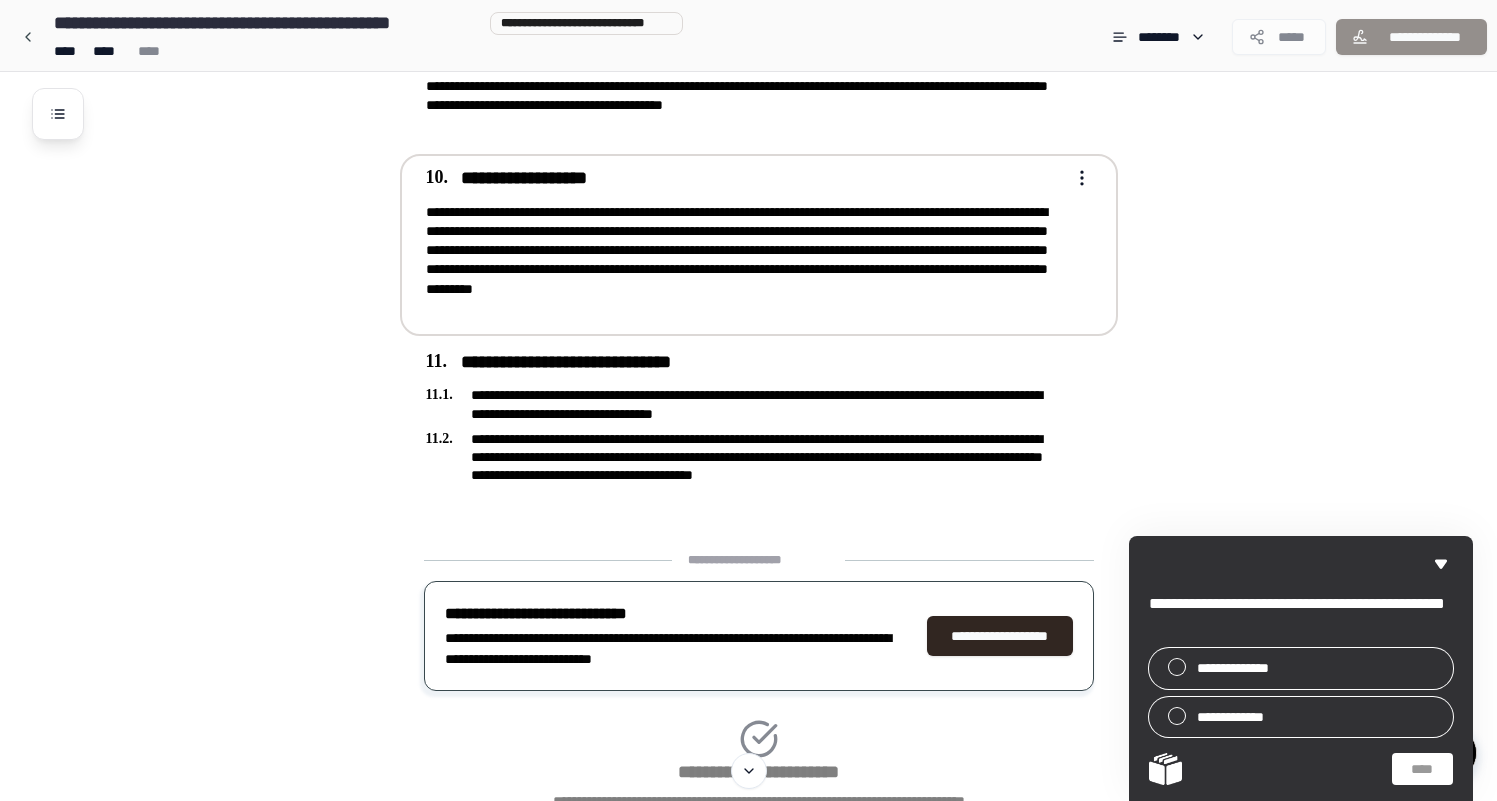 drag, startPoint x: 1133, startPoint y: 494, endPoint x: 526, endPoint y: 306, distance: 635.4471 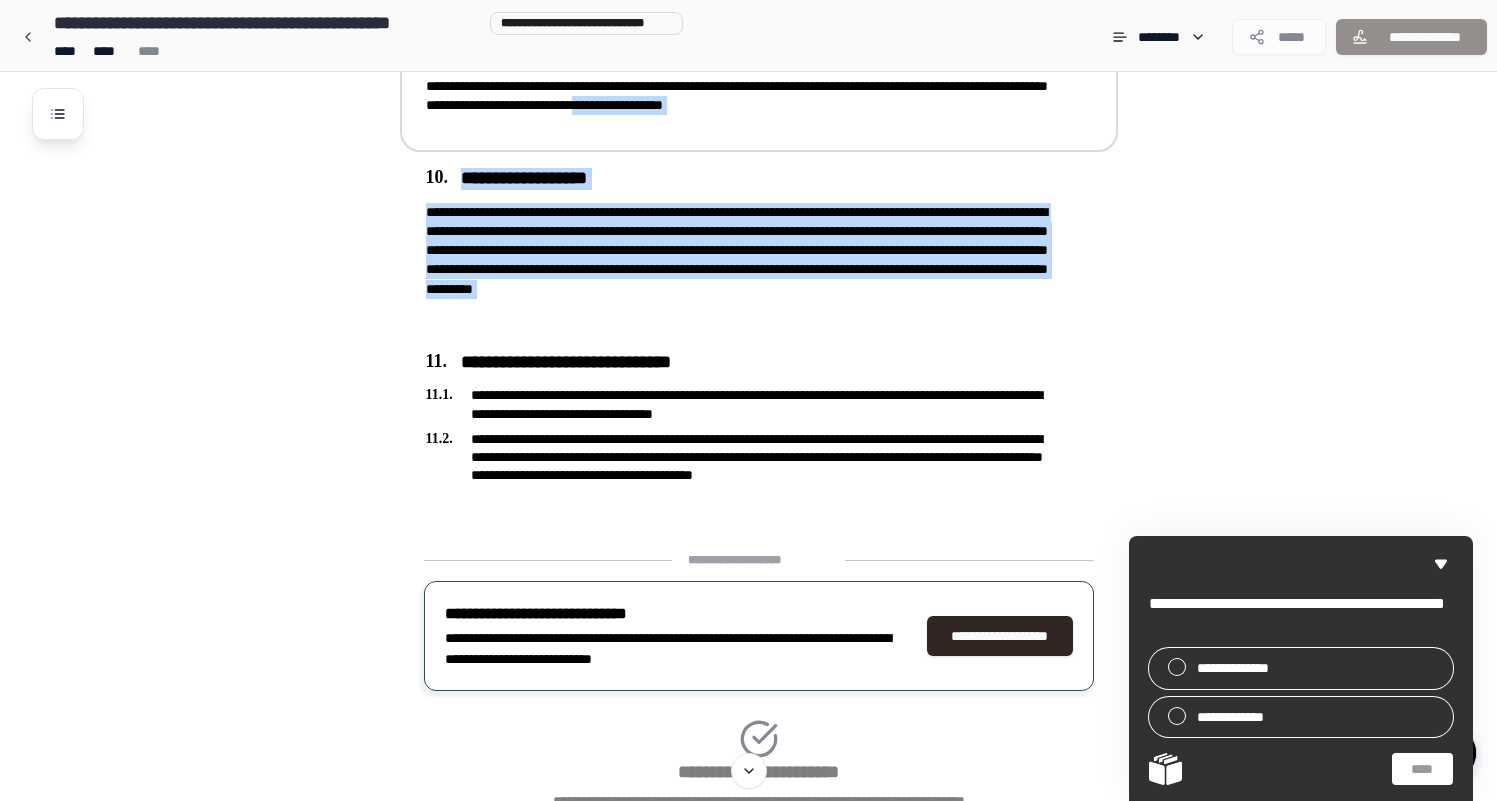 drag, startPoint x: 939, startPoint y: 483, endPoint x: 438, endPoint y: 151, distance: 601.01996 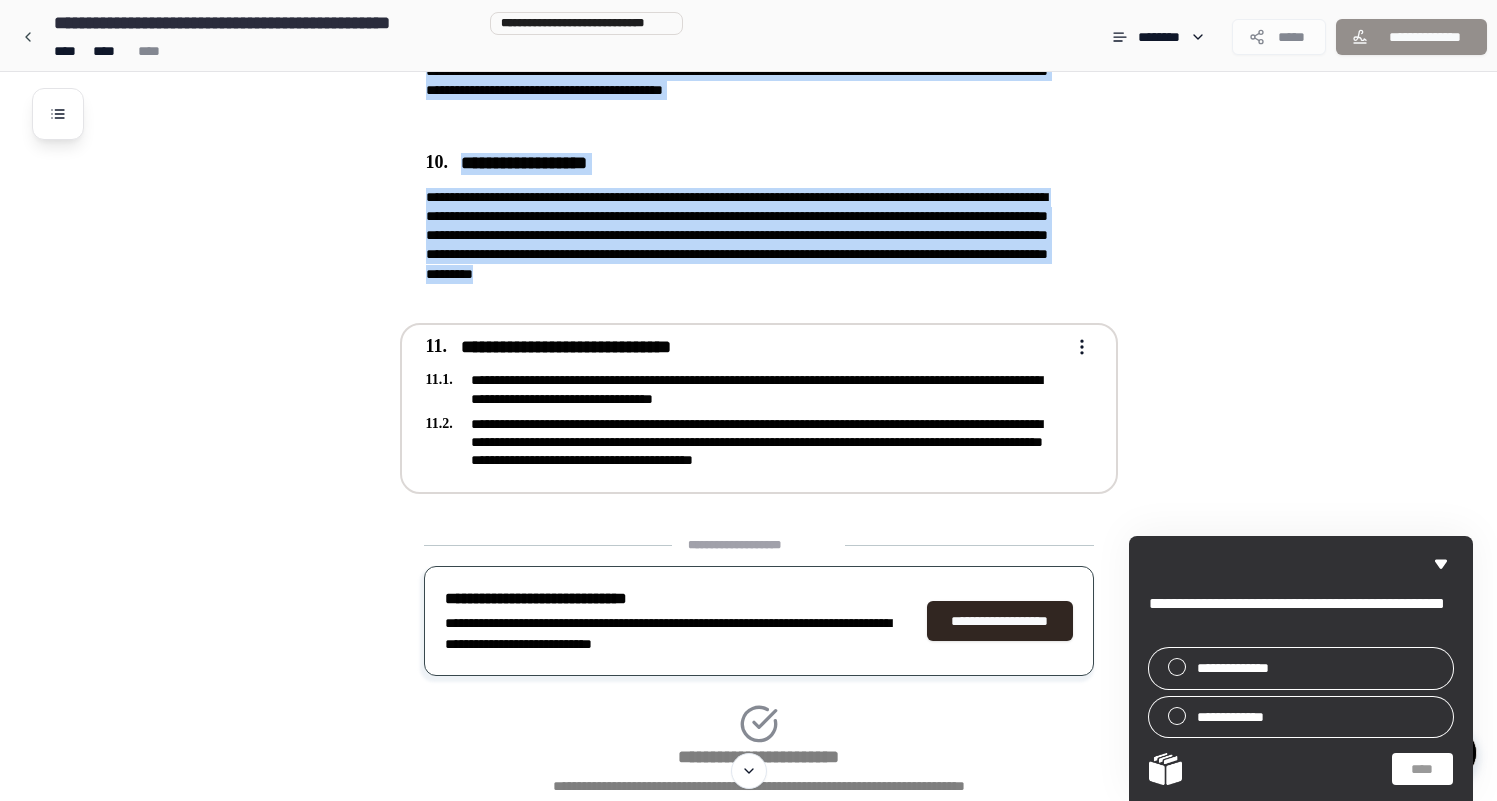 scroll, scrollTop: 3138, scrollLeft: 0, axis: vertical 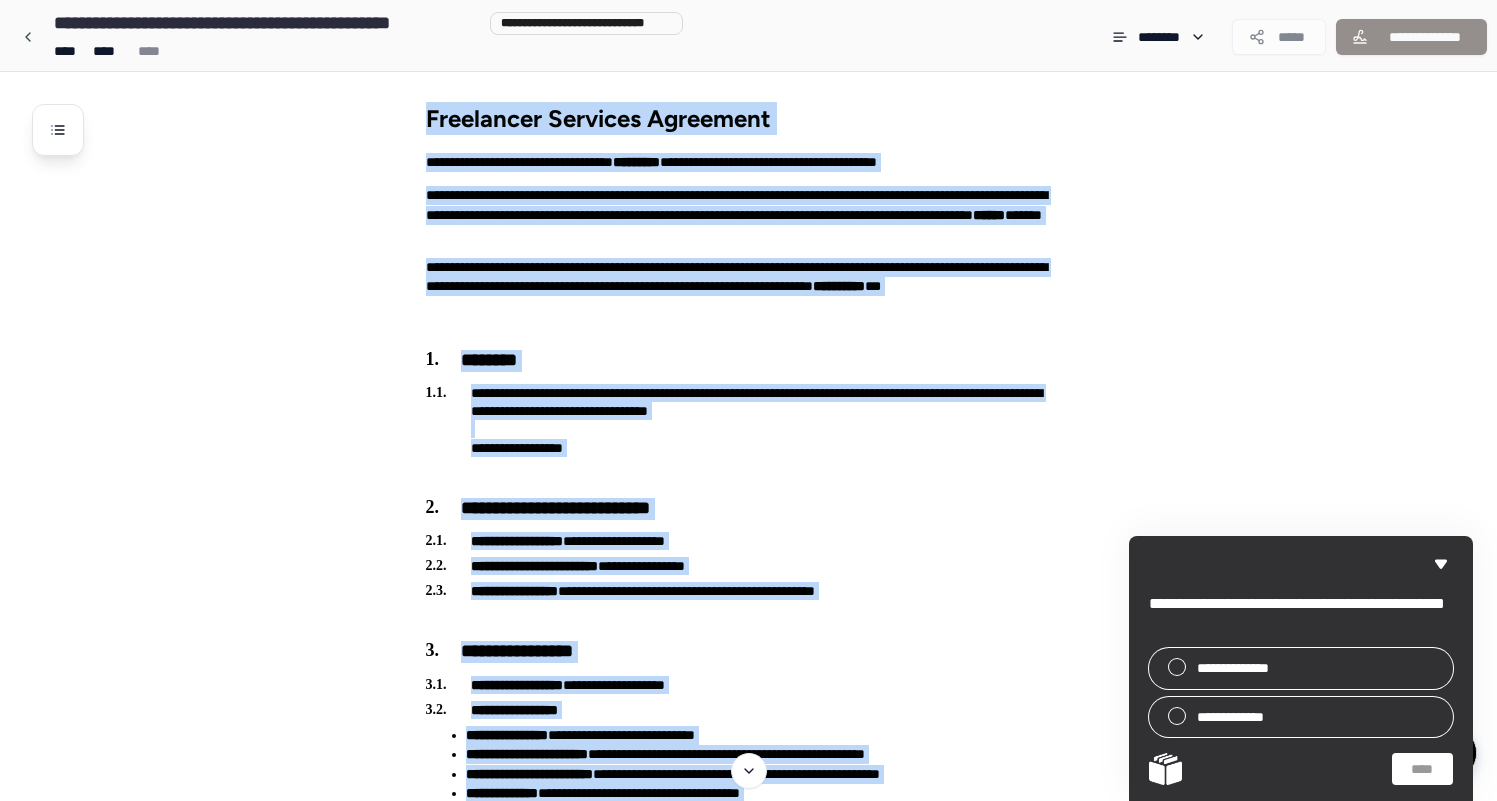 drag, startPoint x: 278, startPoint y: 512, endPoint x: 887, endPoint y: 87, distance: 742.6345 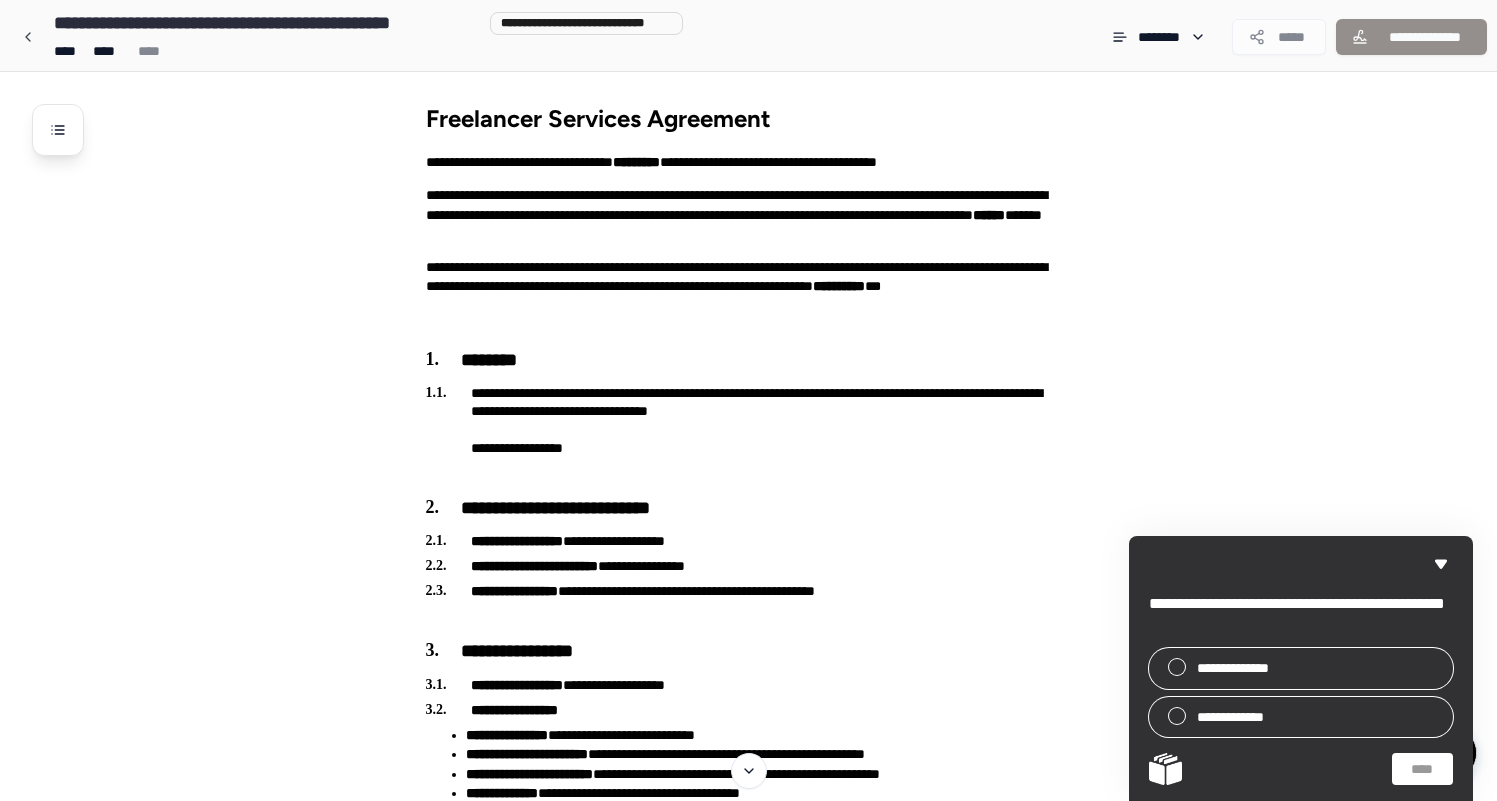 click on "**********" at bounding box center [774, 2064] 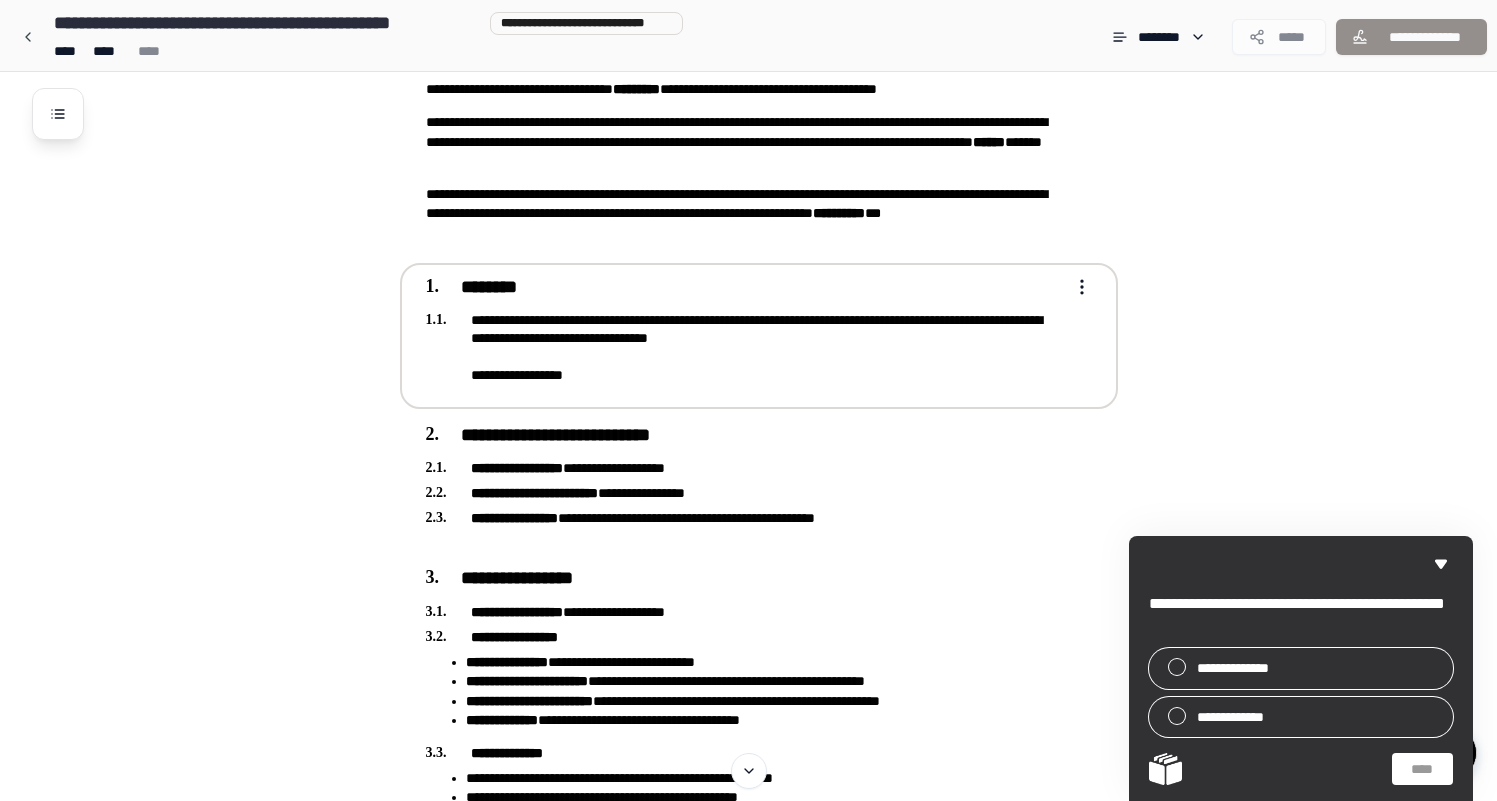 scroll, scrollTop: 359, scrollLeft: 0, axis: vertical 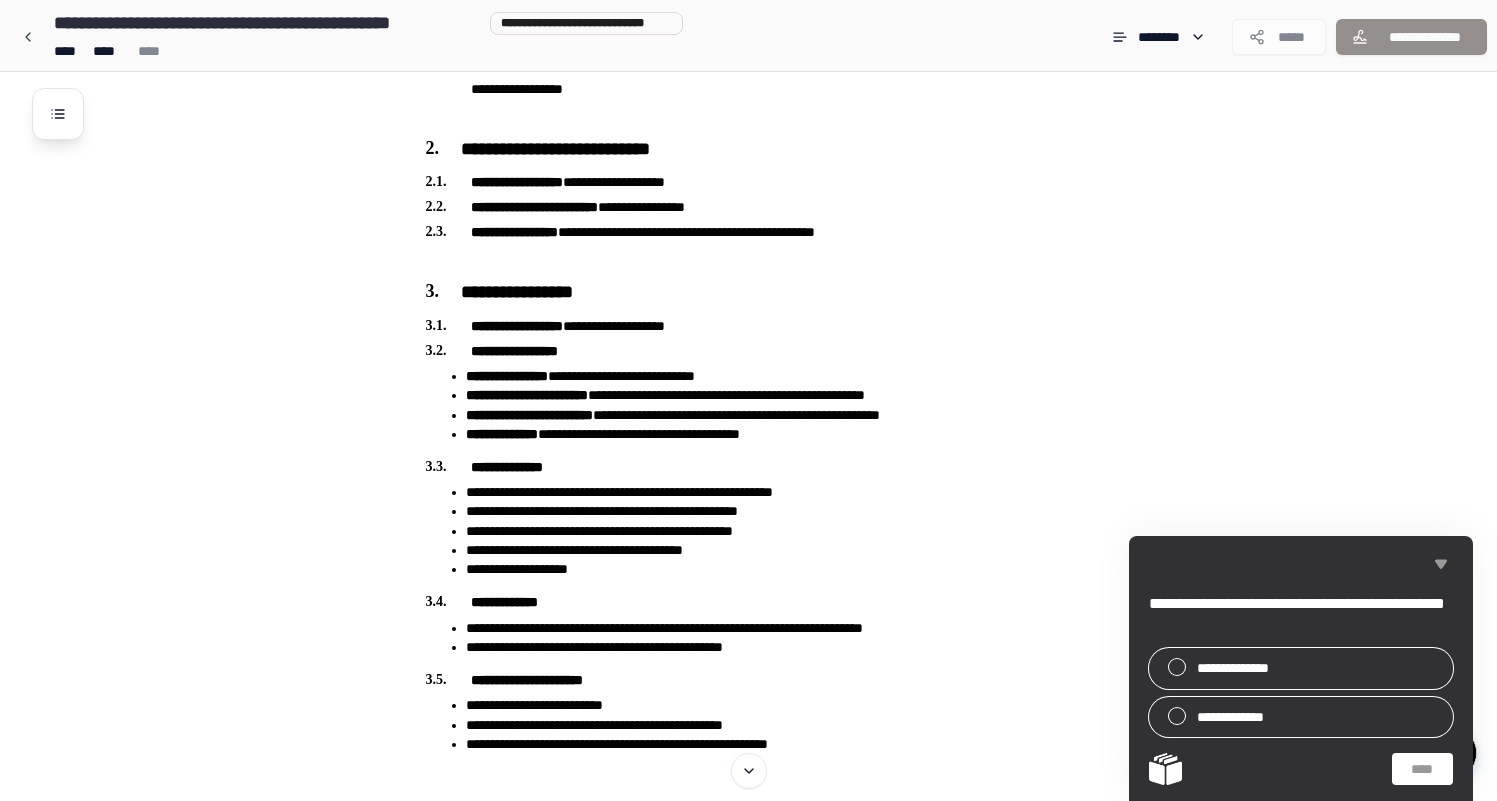 click 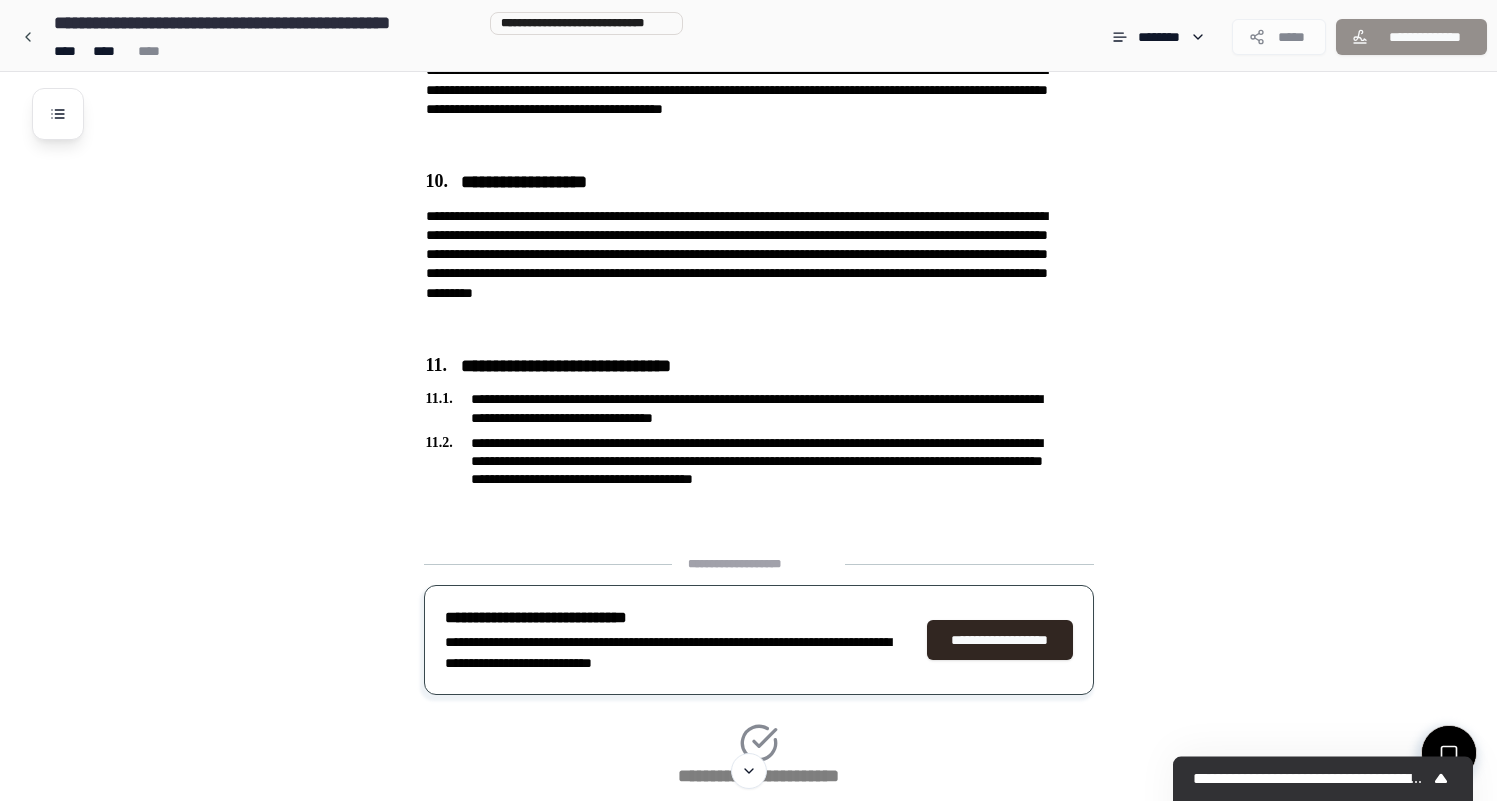 scroll, scrollTop: 3255, scrollLeft: 0, axis: vertical 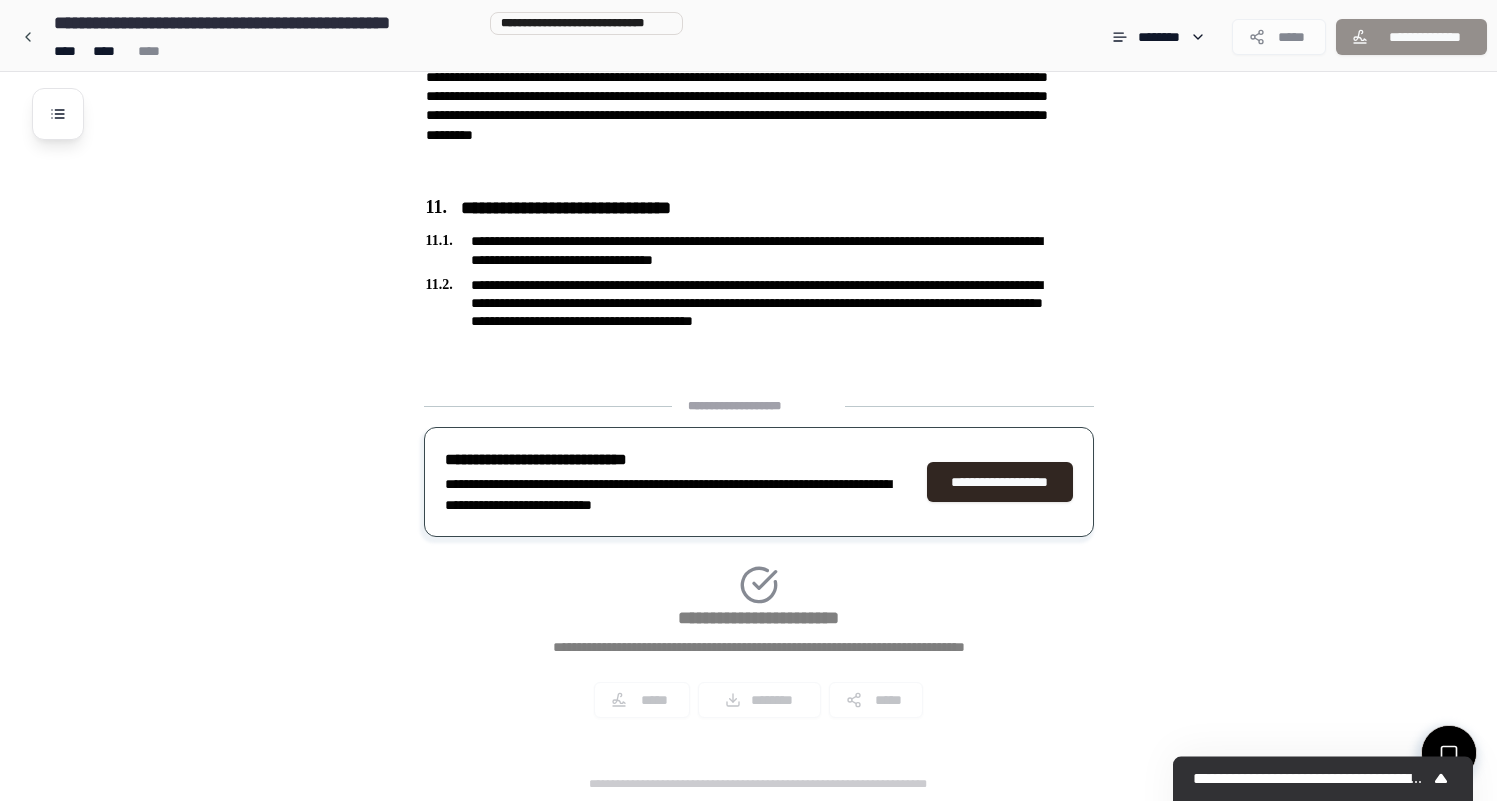 click on "**********" at bounding box center (759, 565) 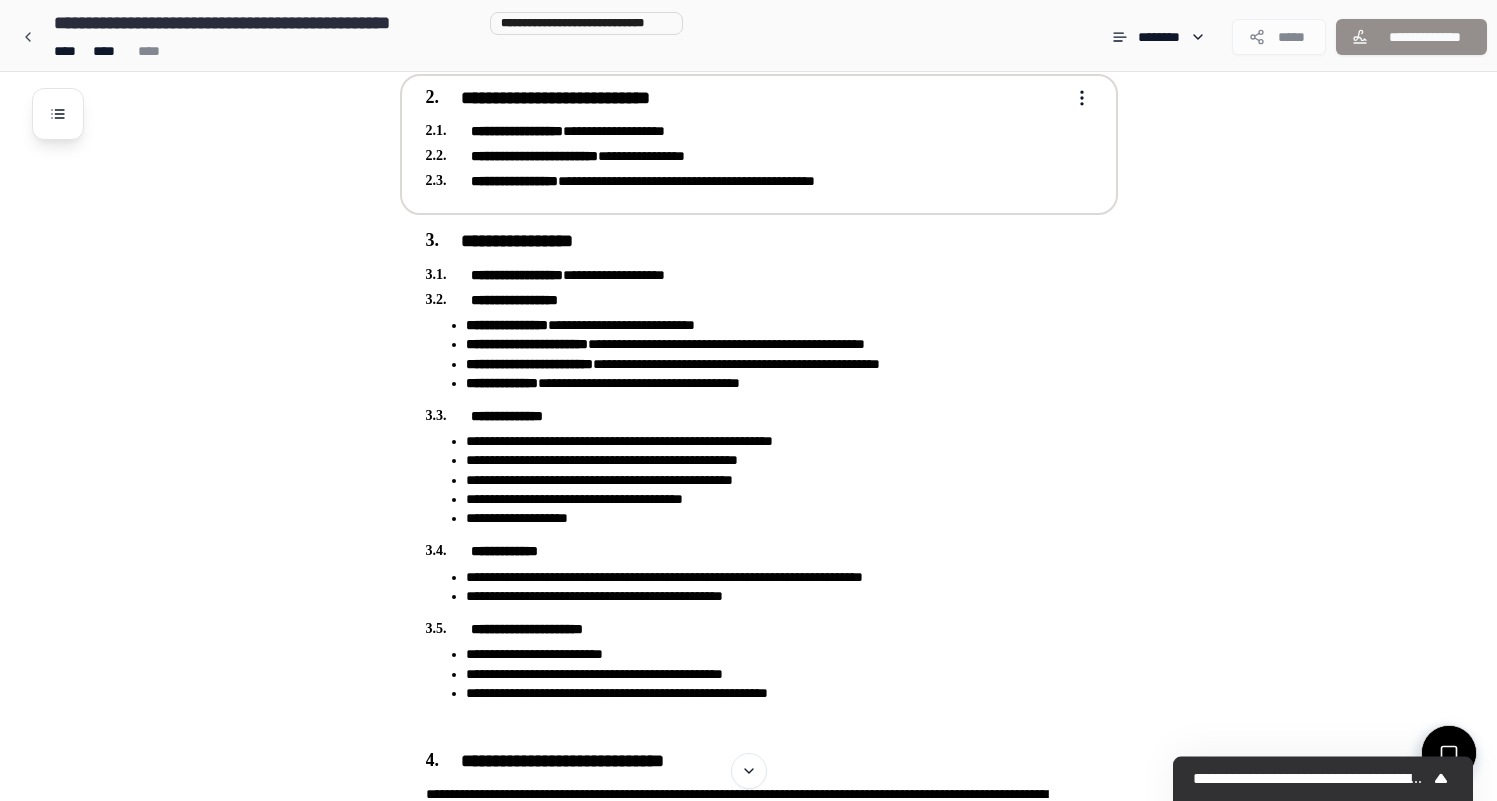 scroll, scrollTop: 0, scrollLeft: 0, axis: both 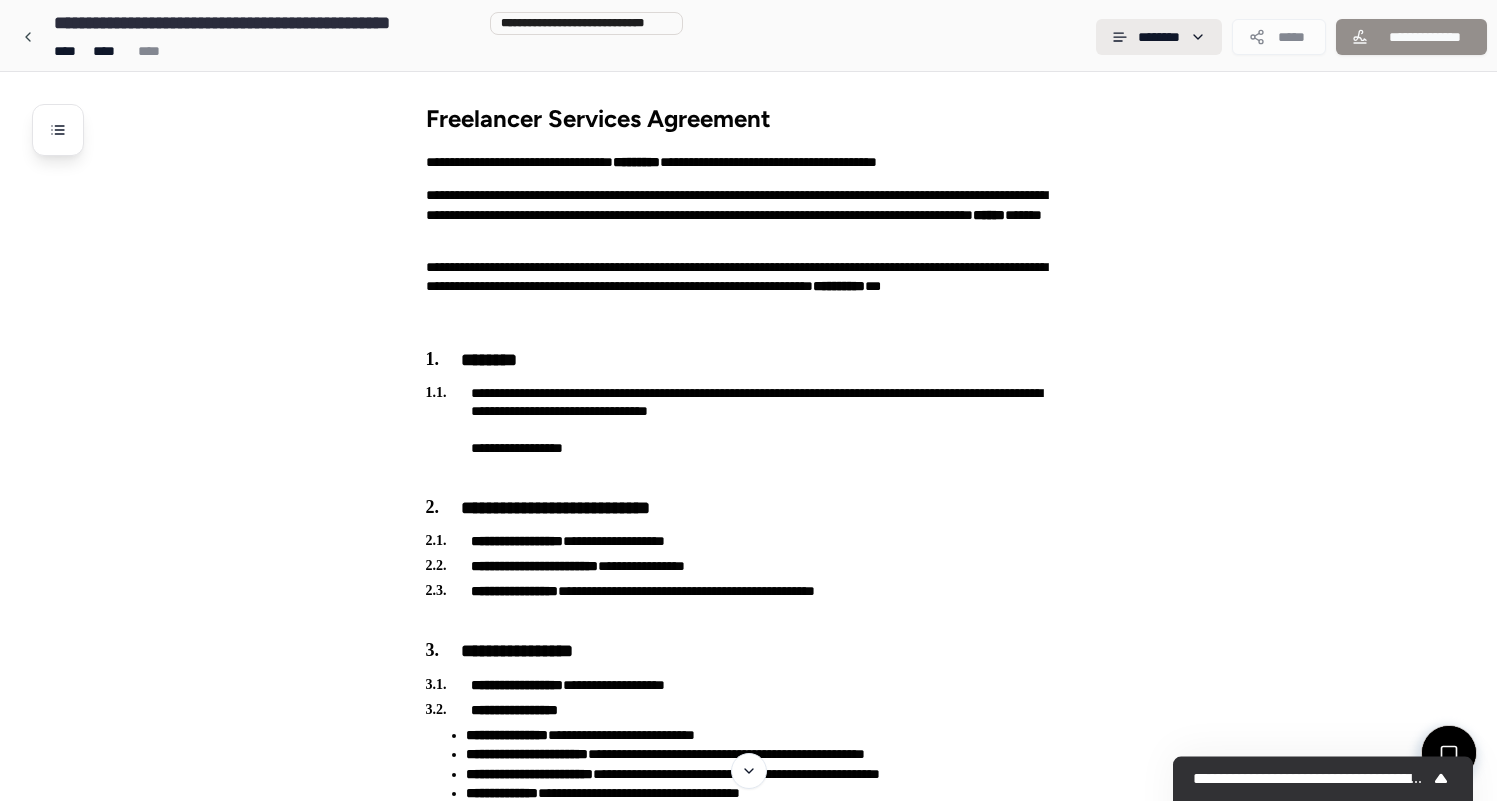 click on "**********" at bounding box center (748, 2028) 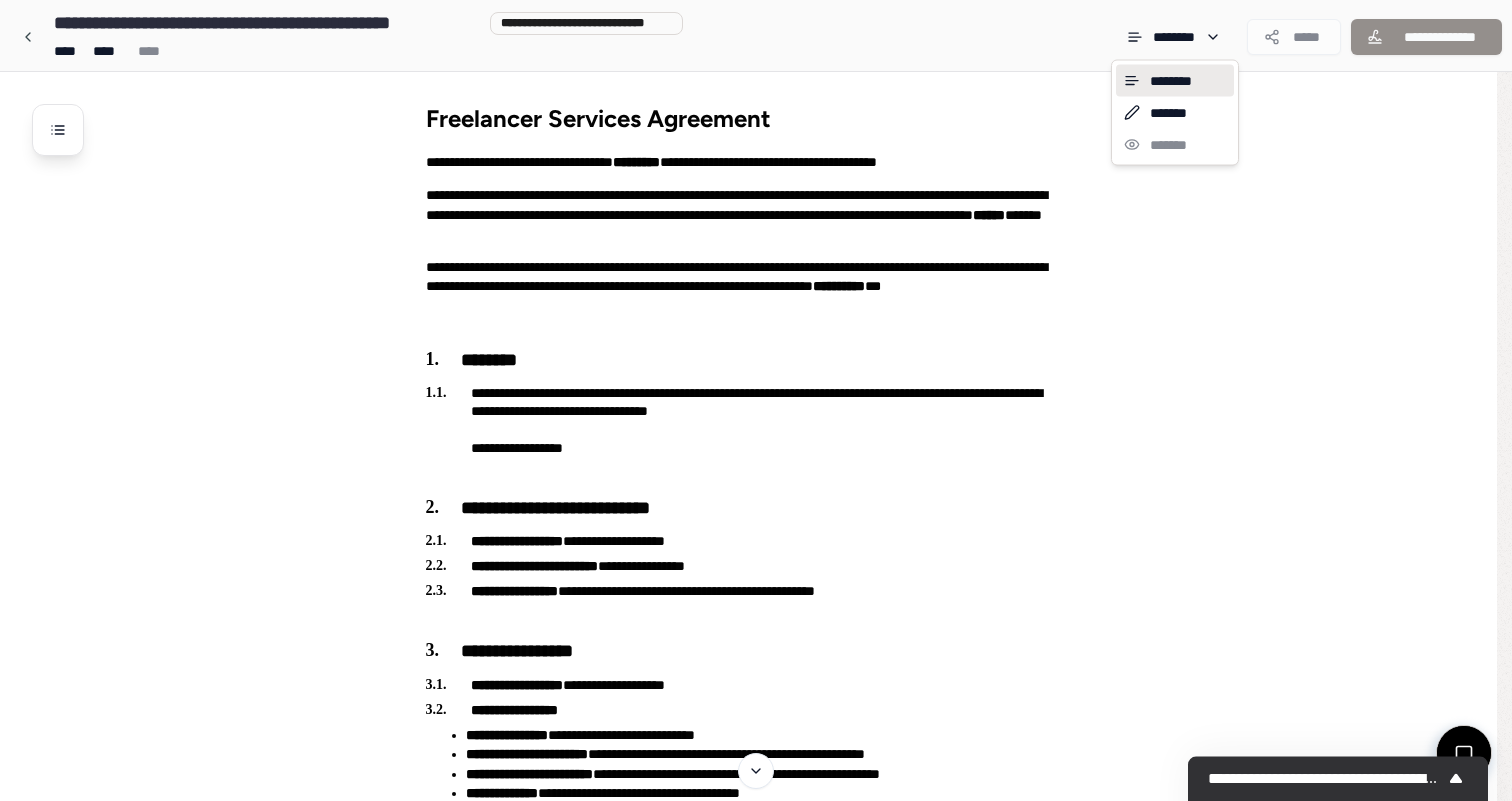 drag, startPoint x: 1360, startPoint y: 276, endPoint x: 1363, endPoint y: 237, distance: 39.115215 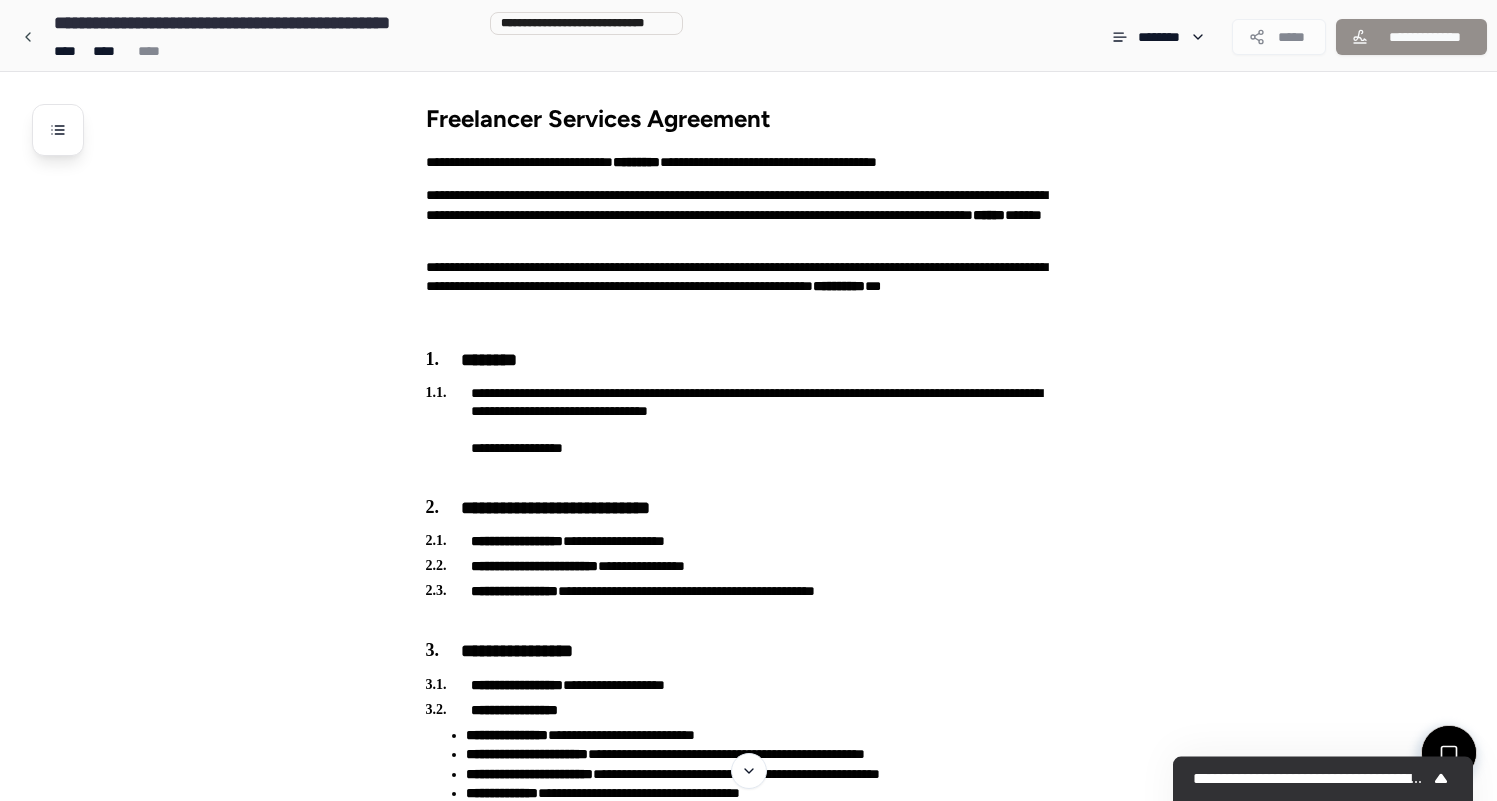 click on "*****" at bounding box center [1279, 37] 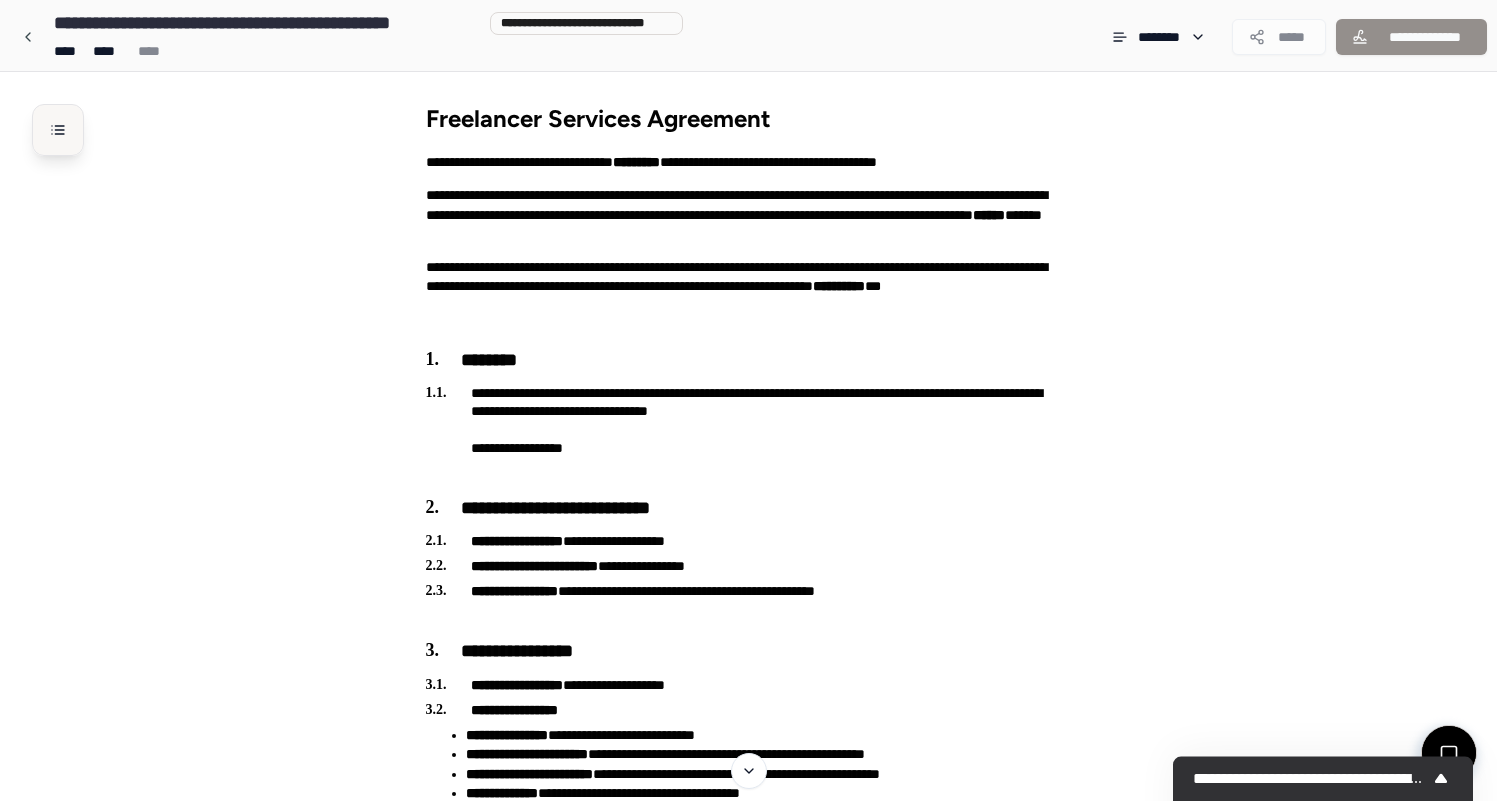 click at bounding box center [58, 130] 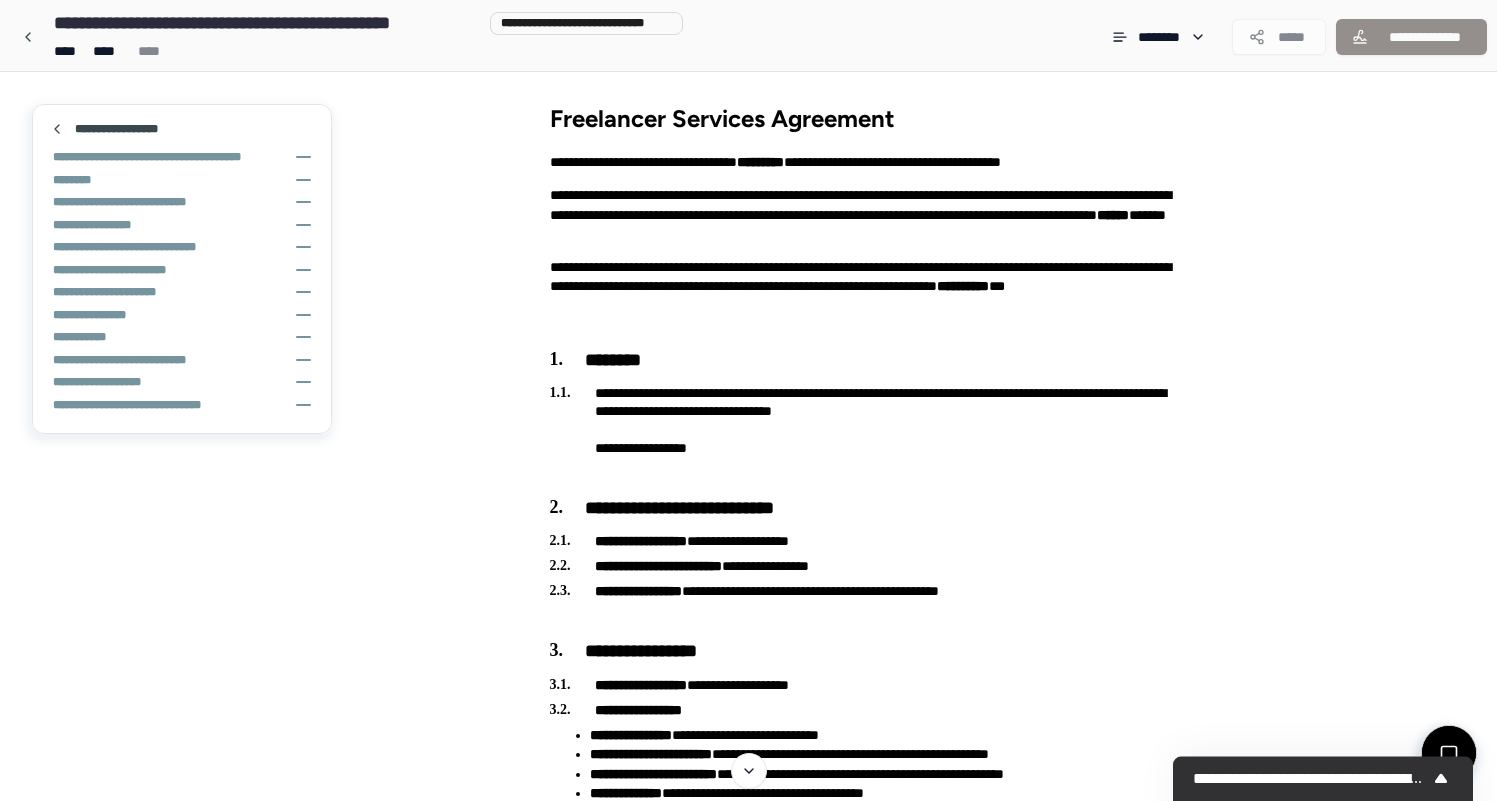 click on "**********" at bounding box center [898, 2064] 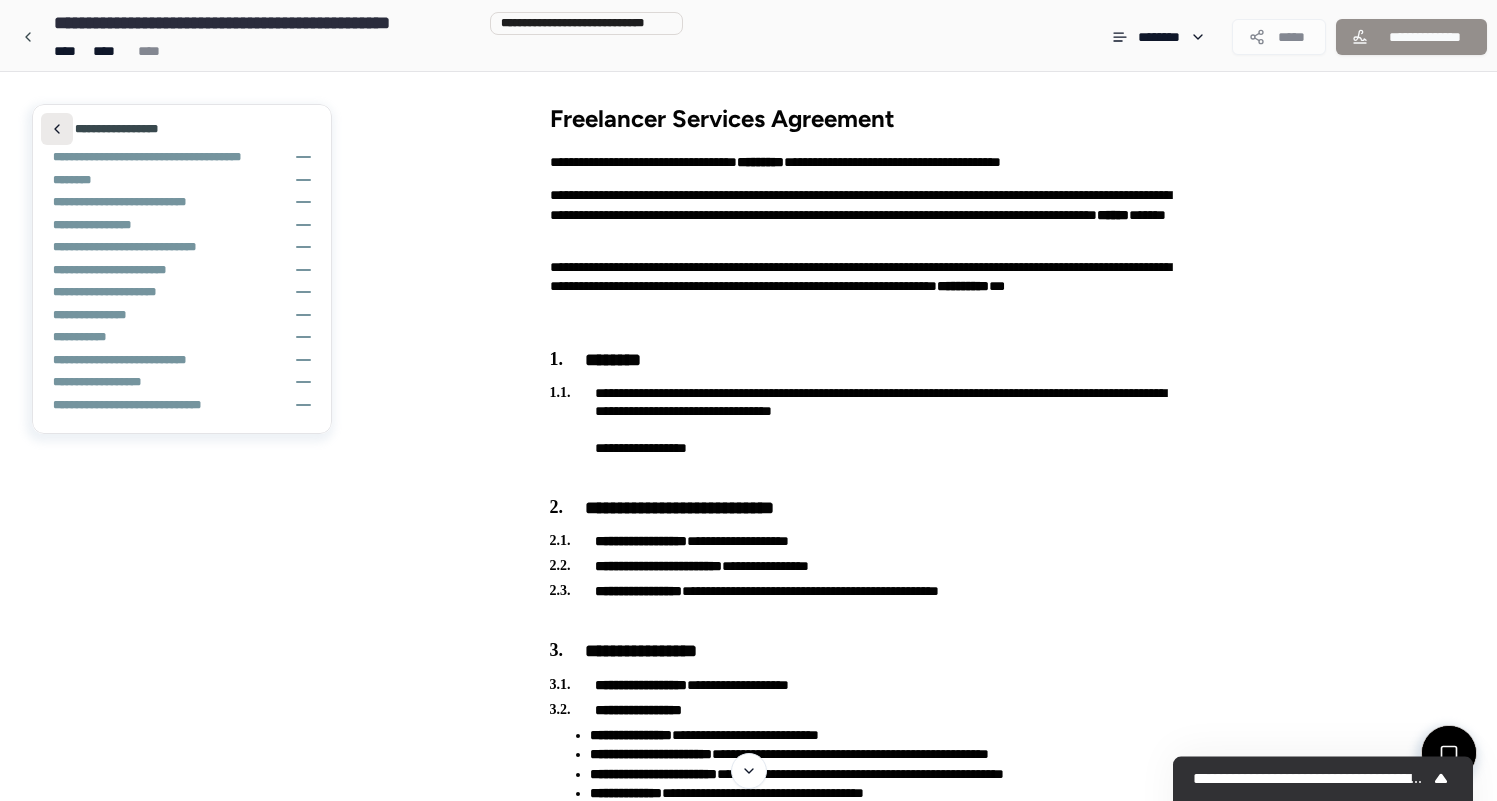 click at bounding box center [57, 129] 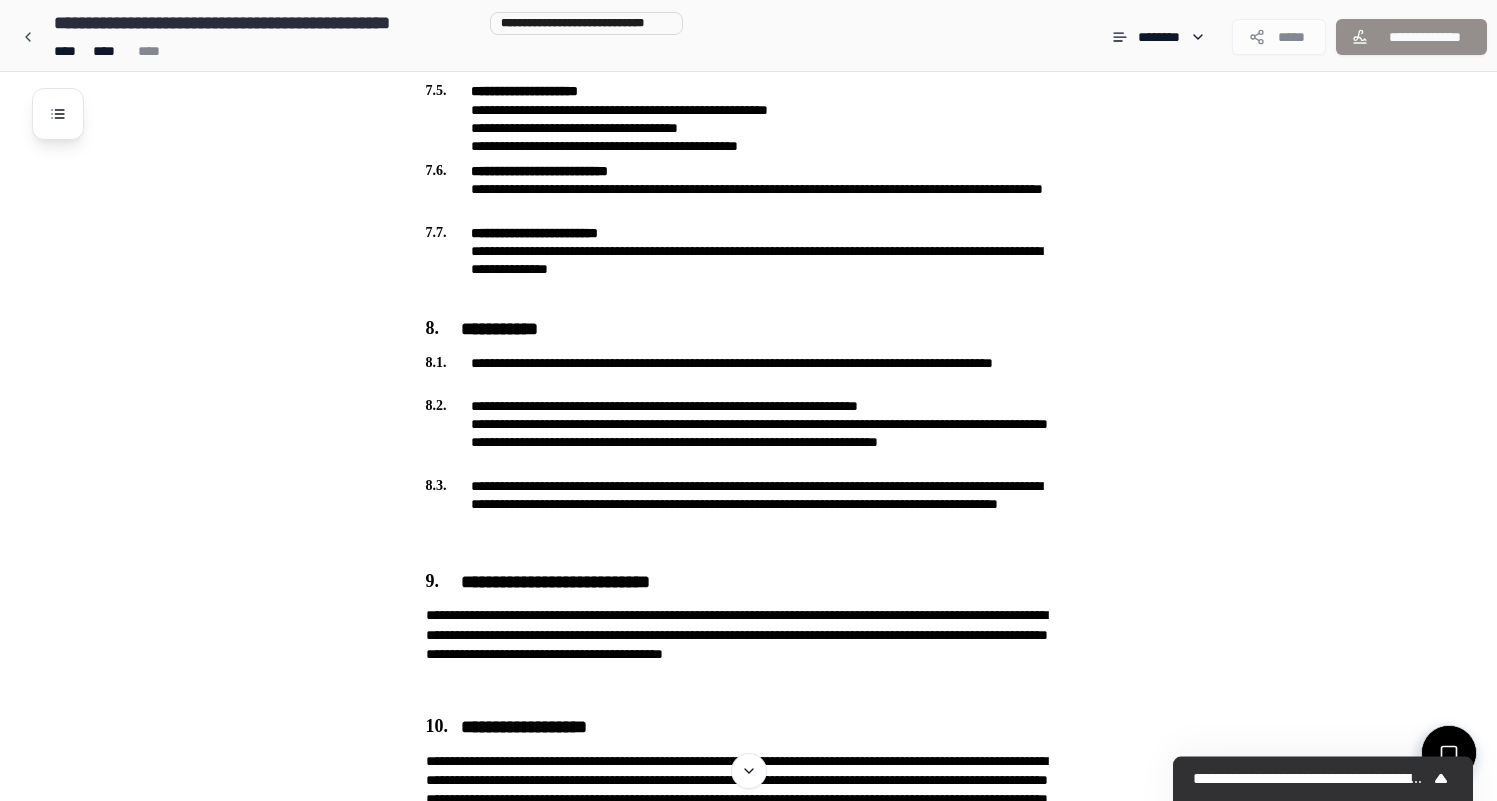 scroll, scrollTop: 3255, scrollLeft: 0, axis: vertical 